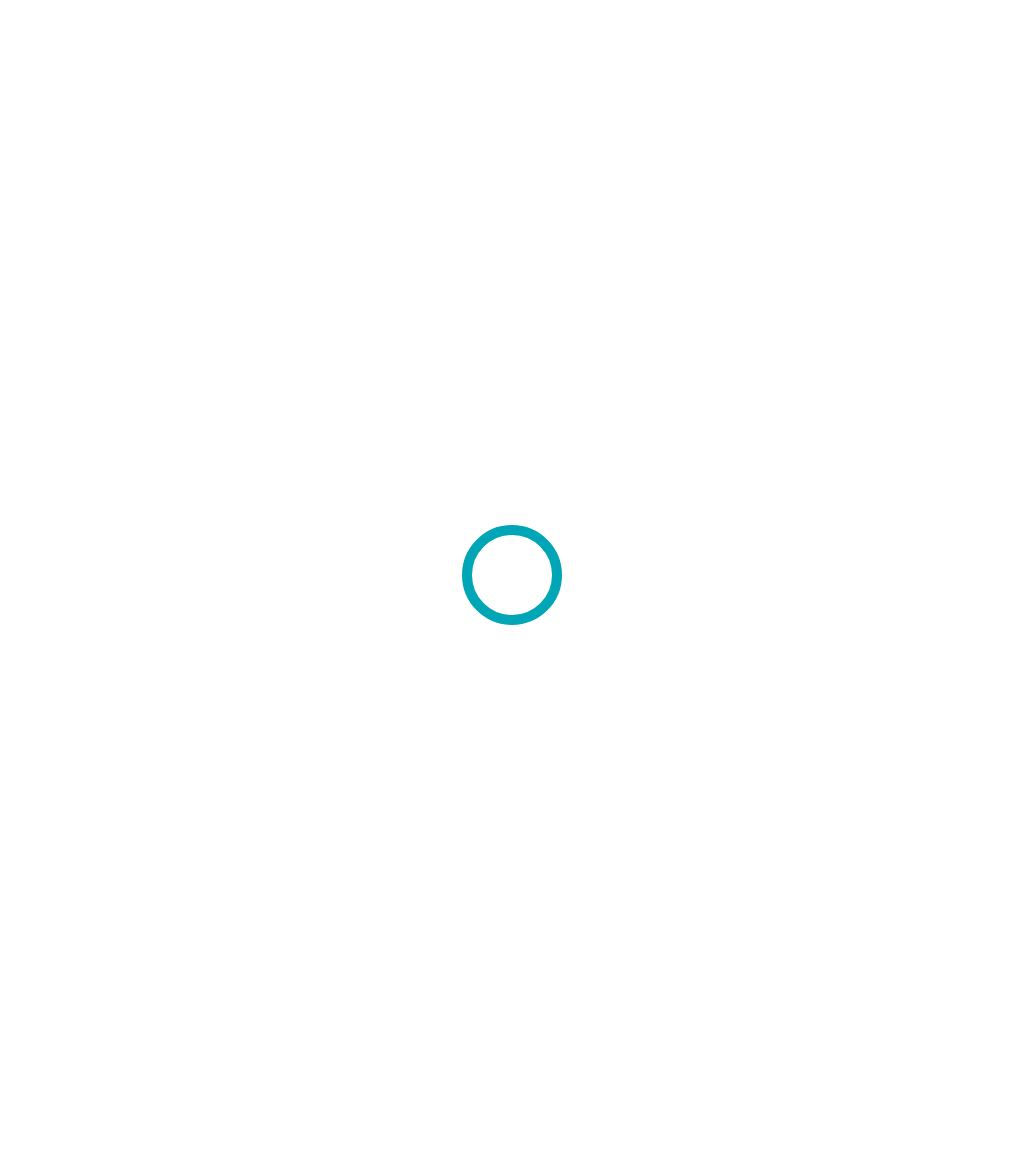scroll, scrollTop: 0, scrollLeft: 0, axis: both 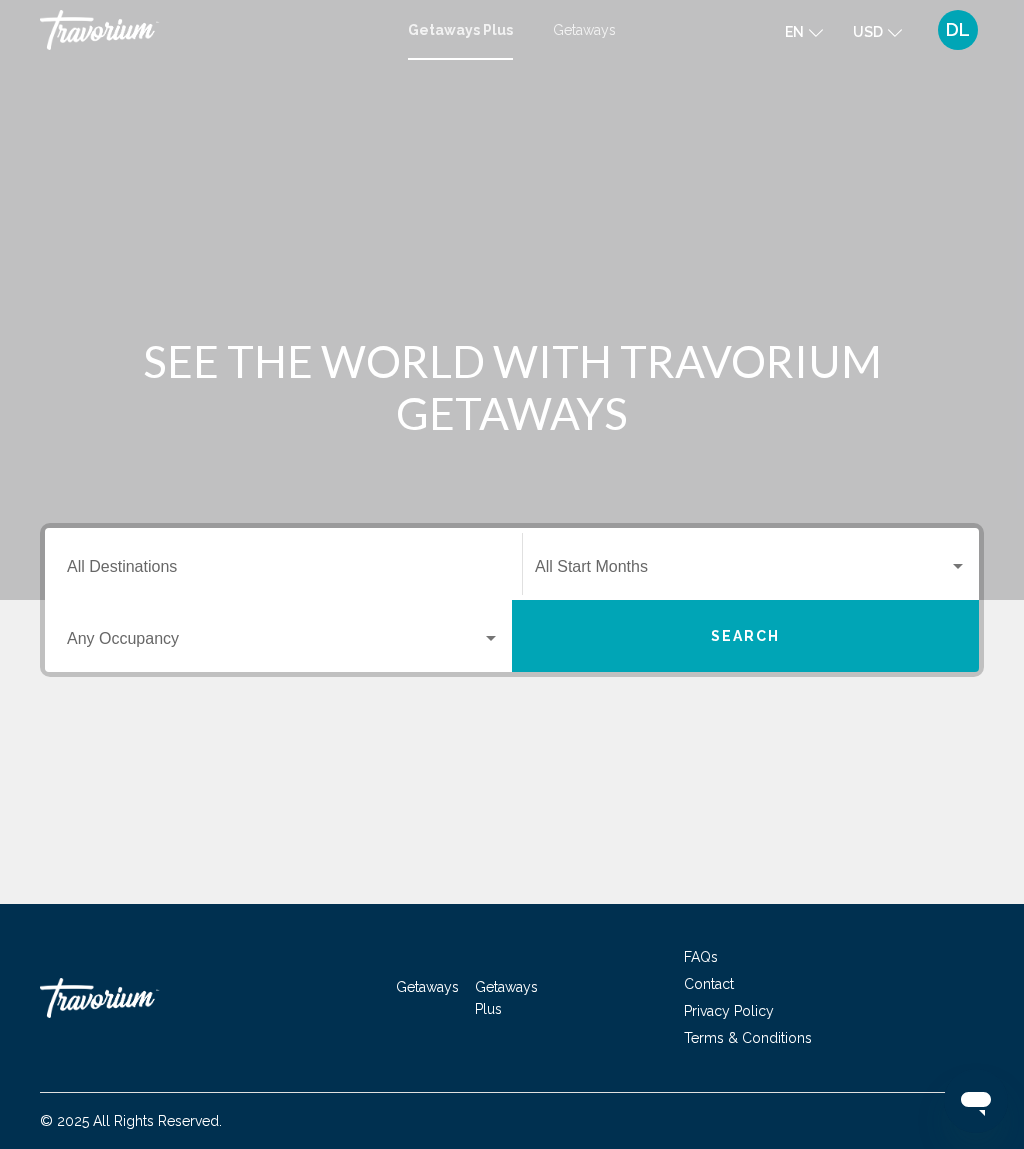 click on "Destination All Destinations" at bounding box center [283, 571] 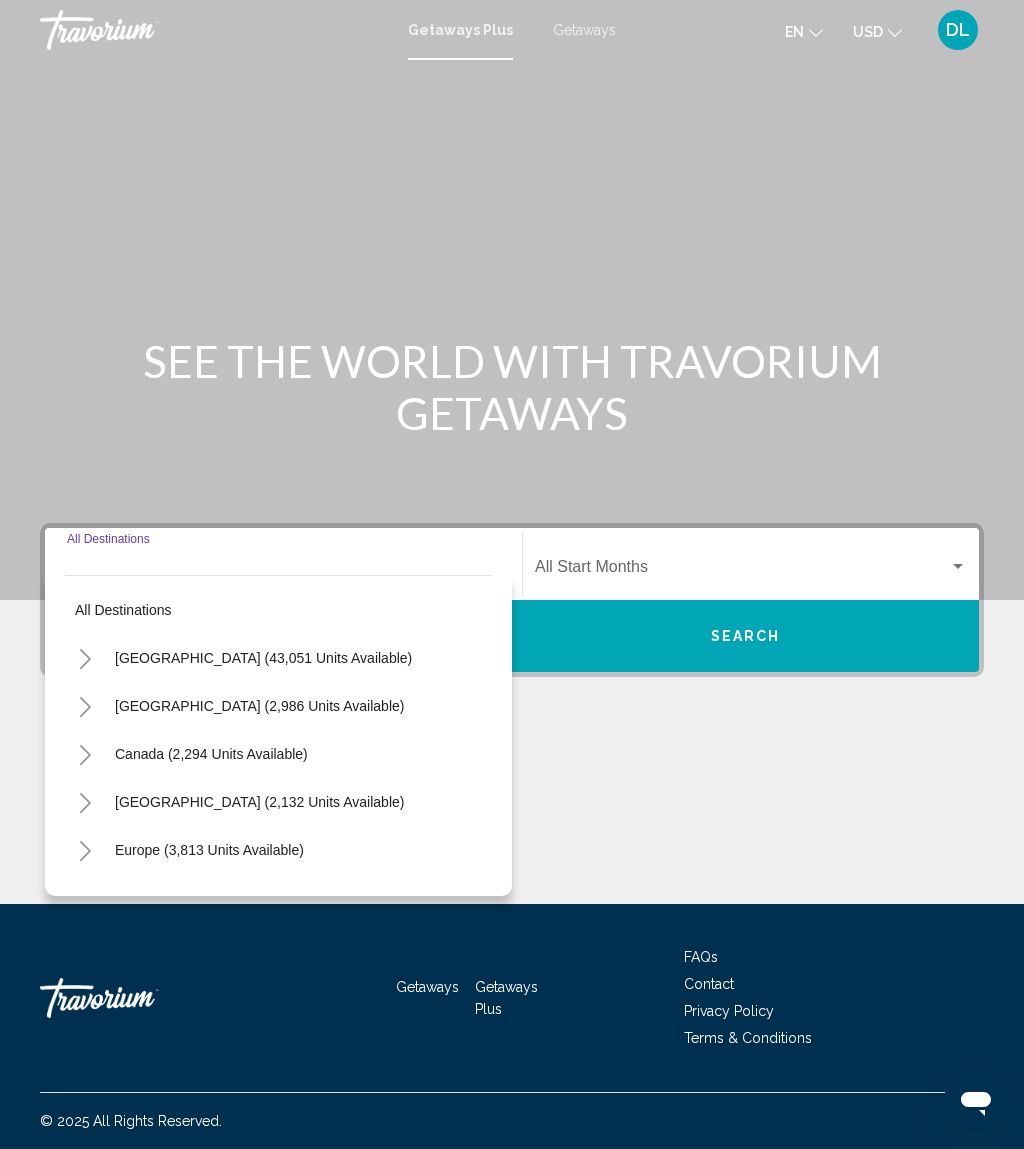 click on "Getaways" at bounding box center (584, 30) 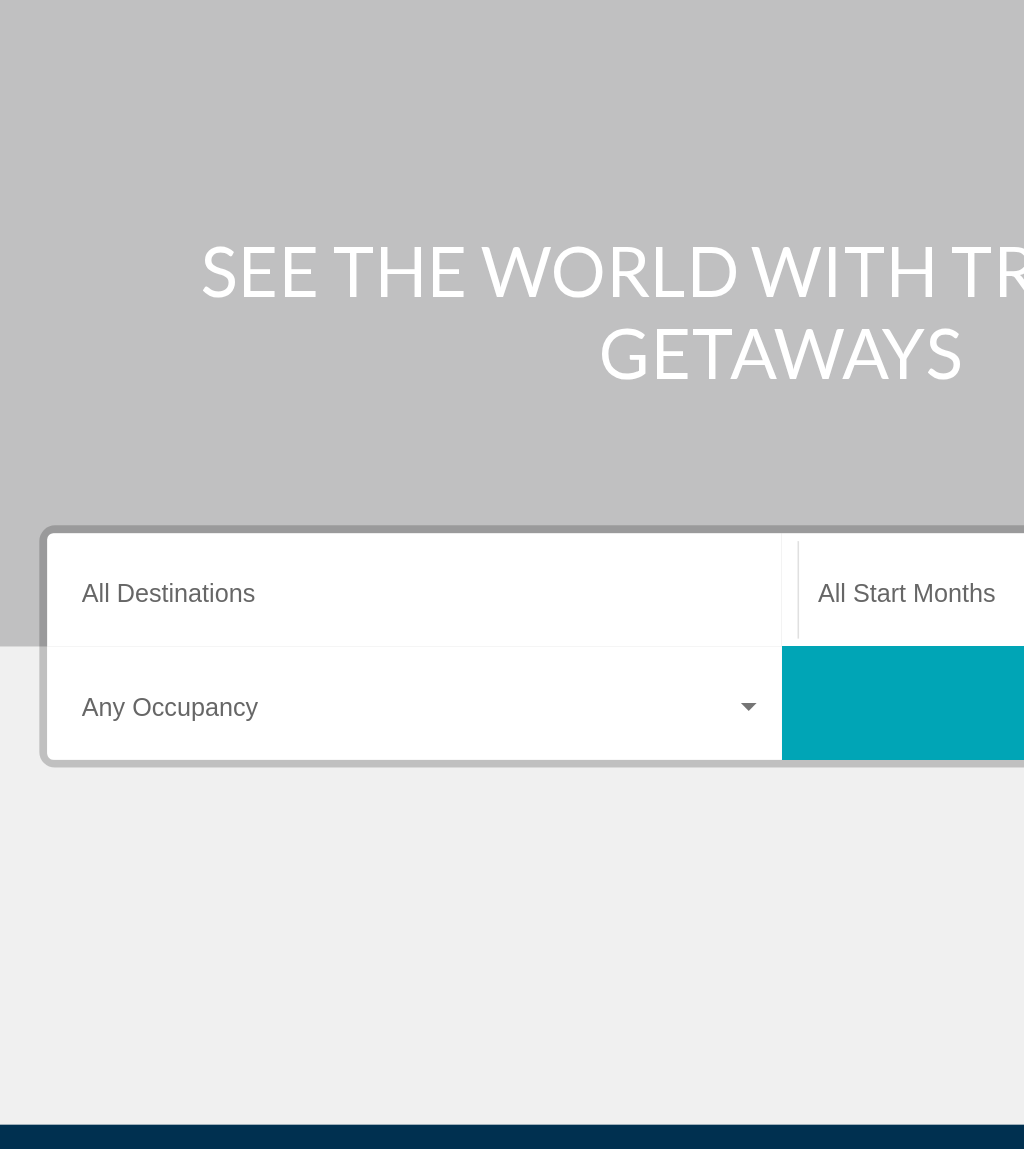 click on "Destination All Destinations" at bounding box center [283, 571] 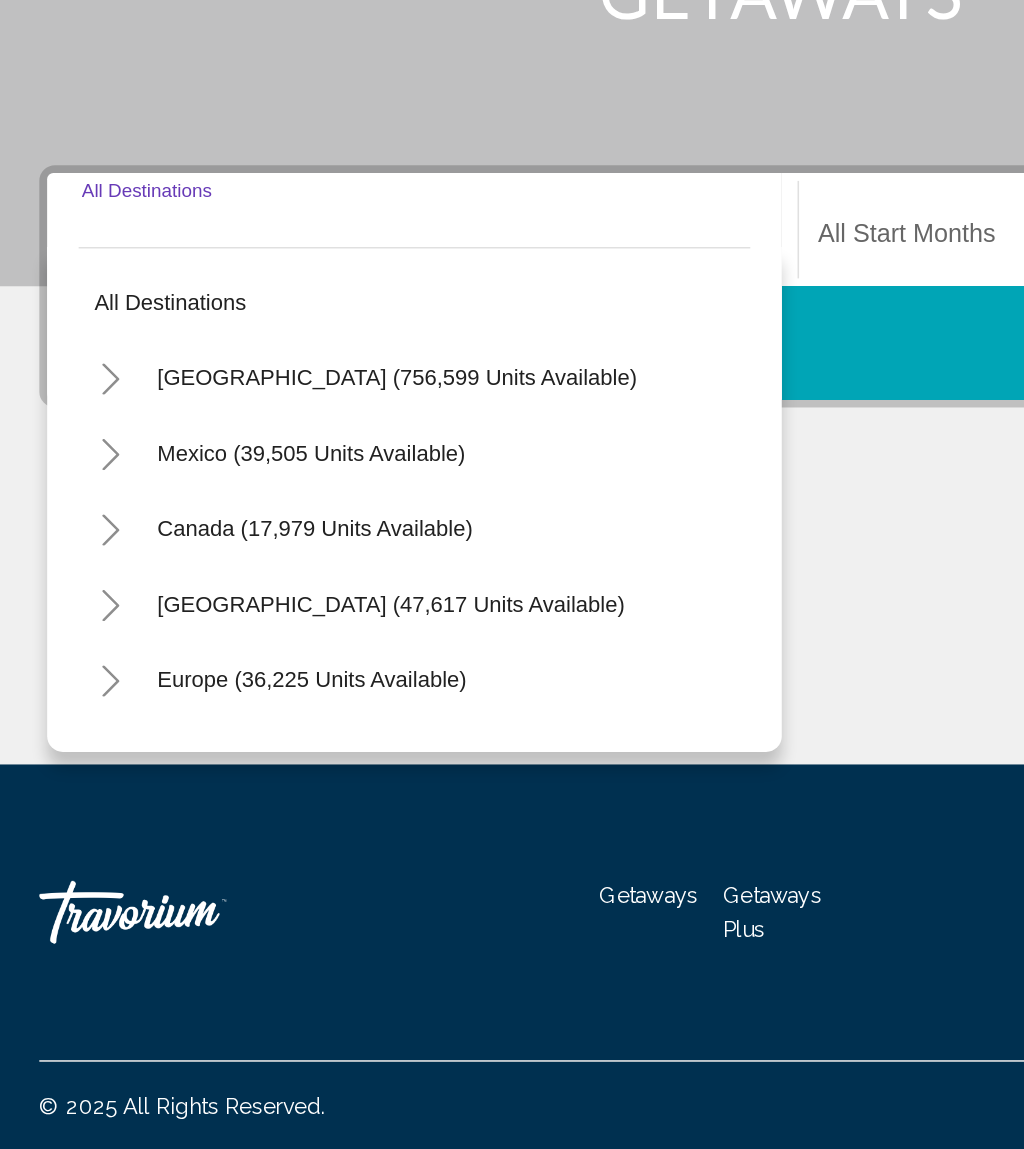 click on "Europe (36,225 units available)" at bounding box center [214, 898] 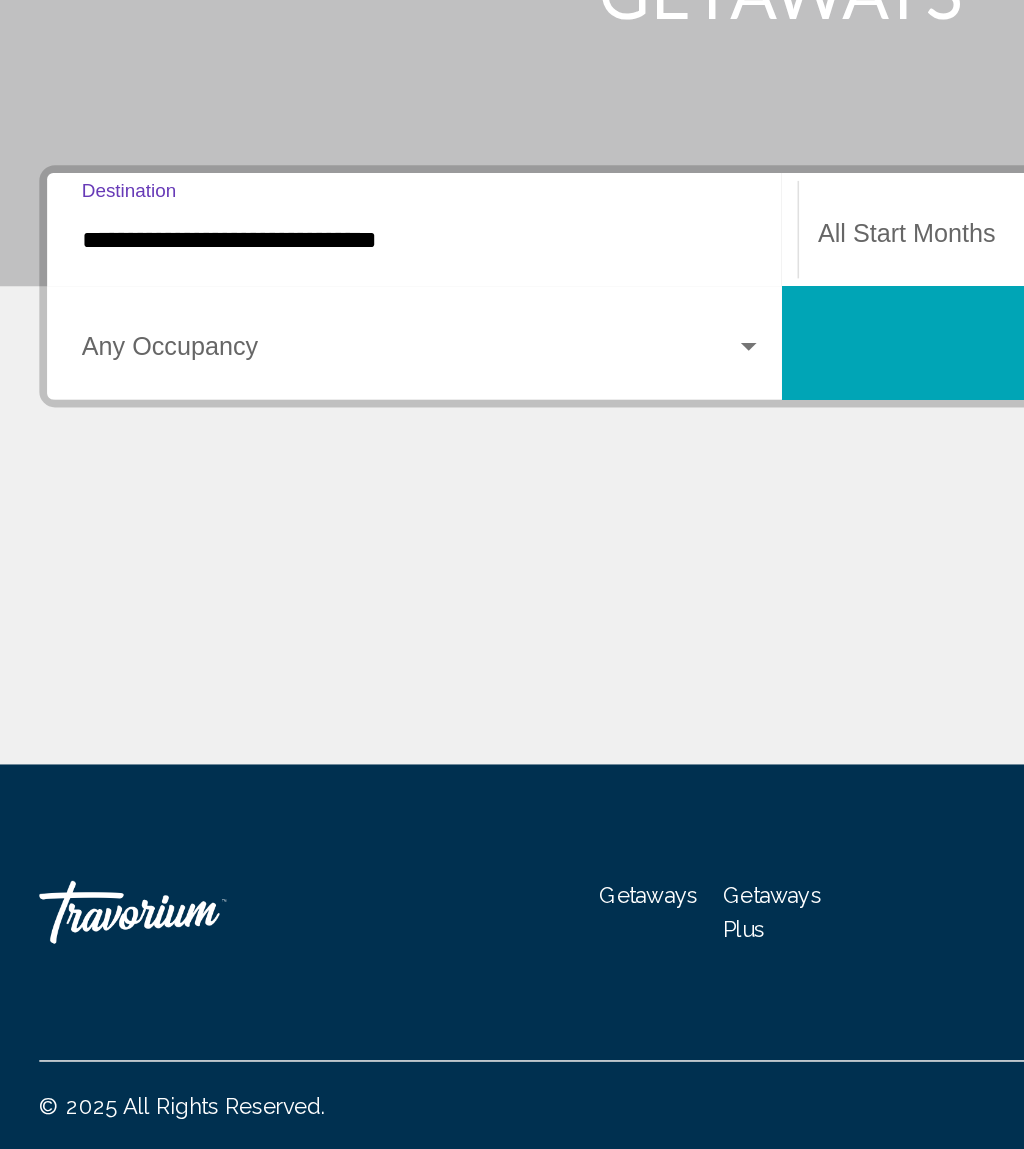 click at bounding box center (274, 643) 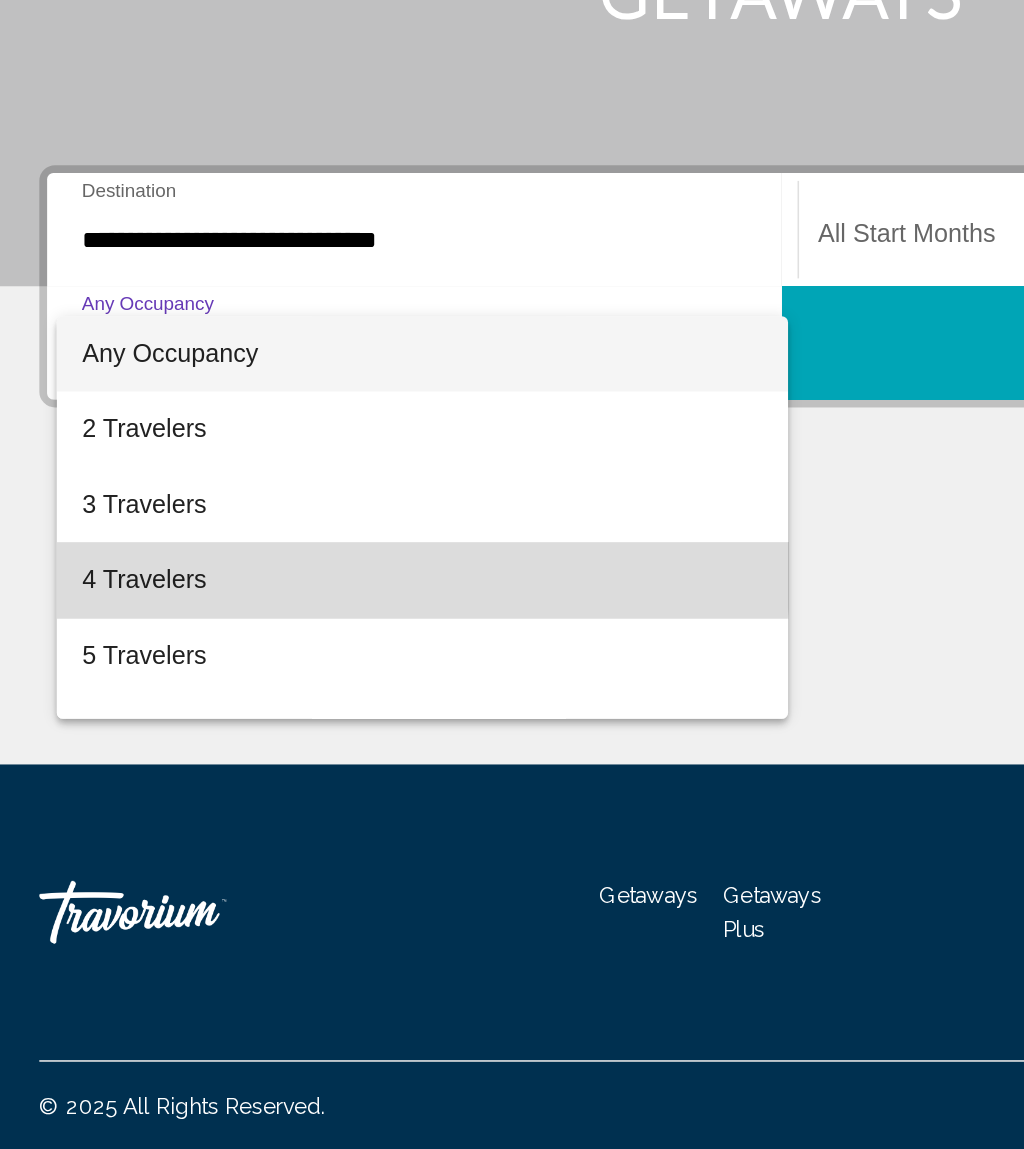 click on "4 Travelers" at bounding box center (283, 787) 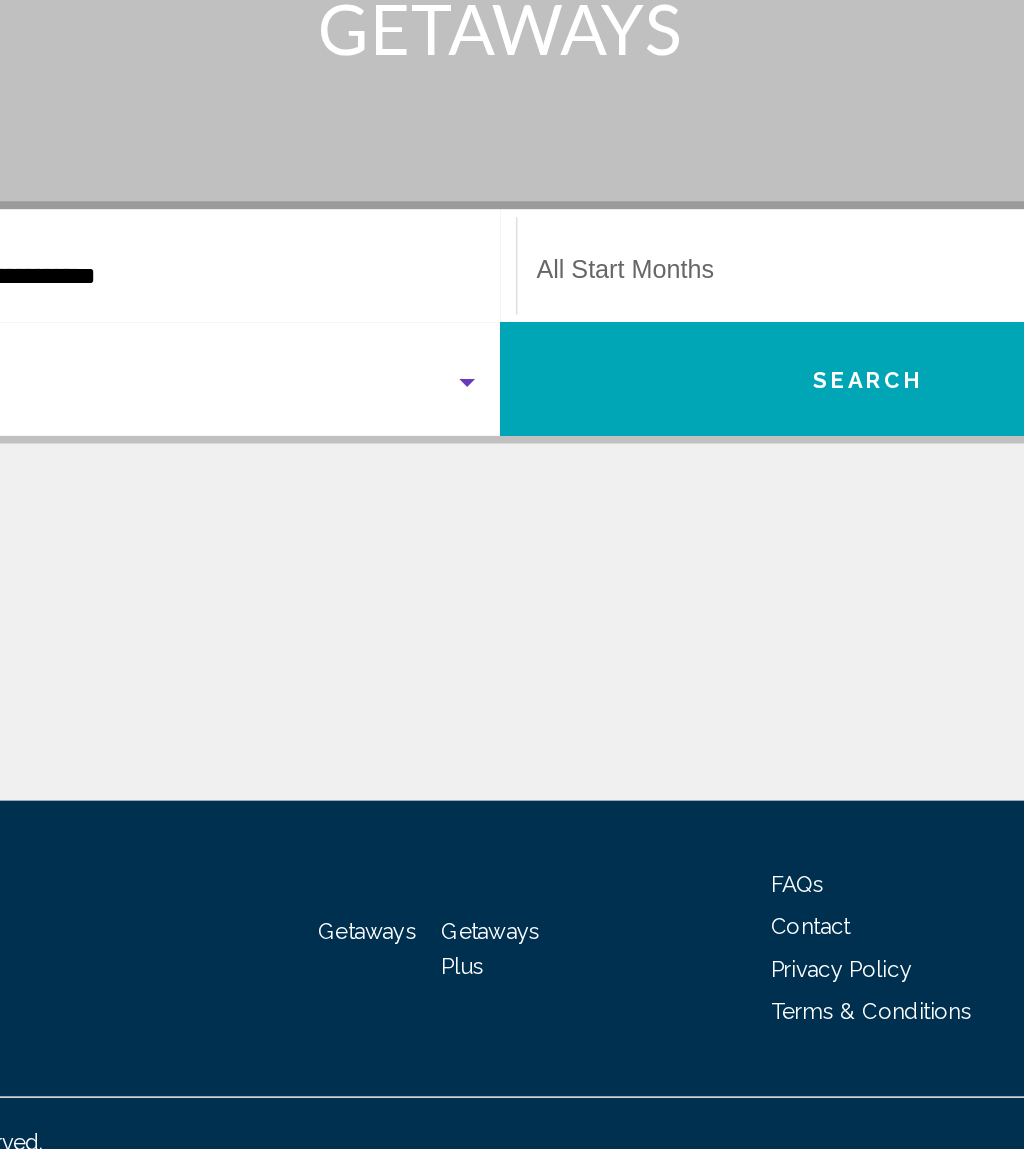 click on "Start Month All Start Months" 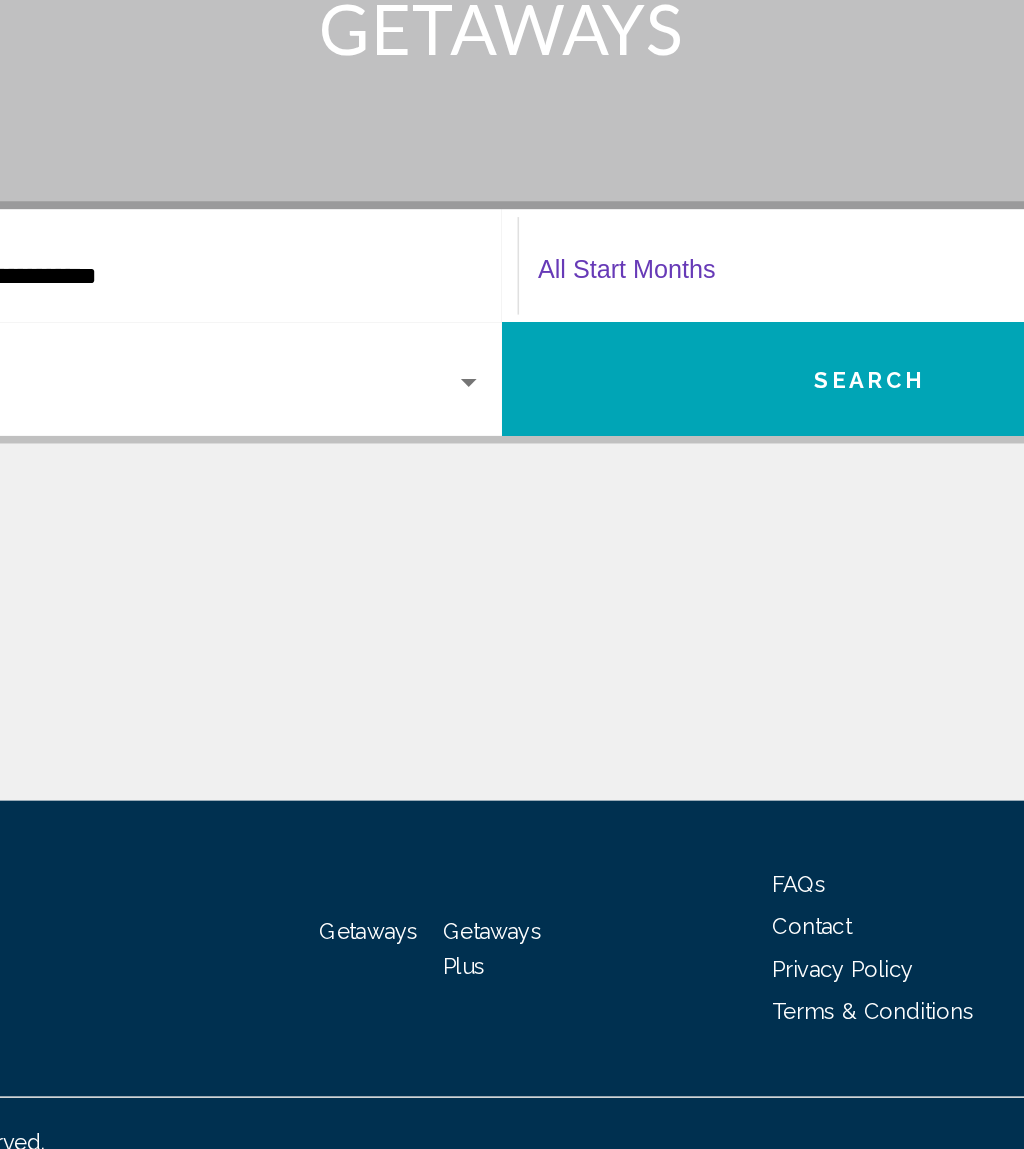 click at bounding box center [742, 571] 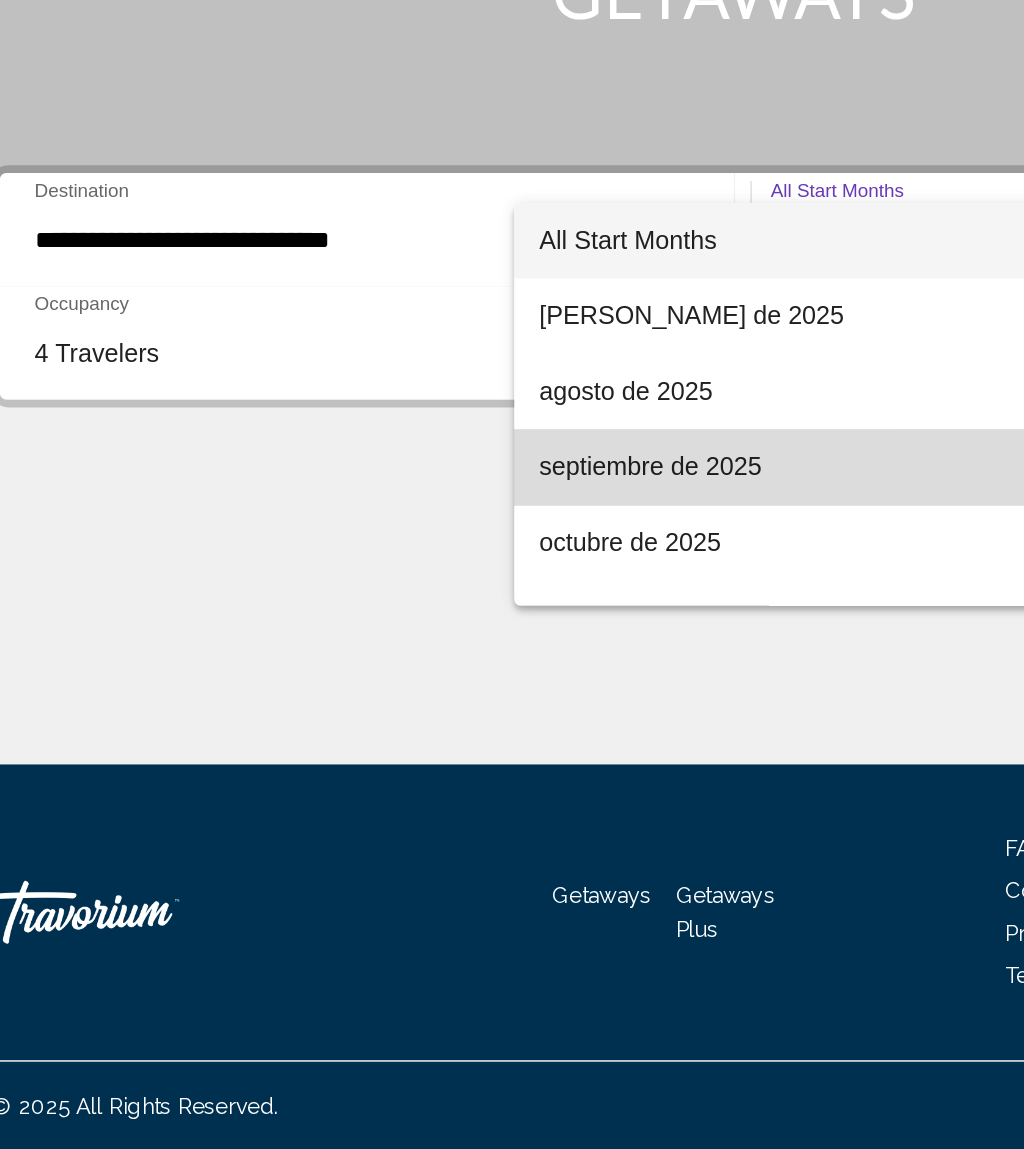 click on "septiembre de 2025" at bounding box center (604, 715) 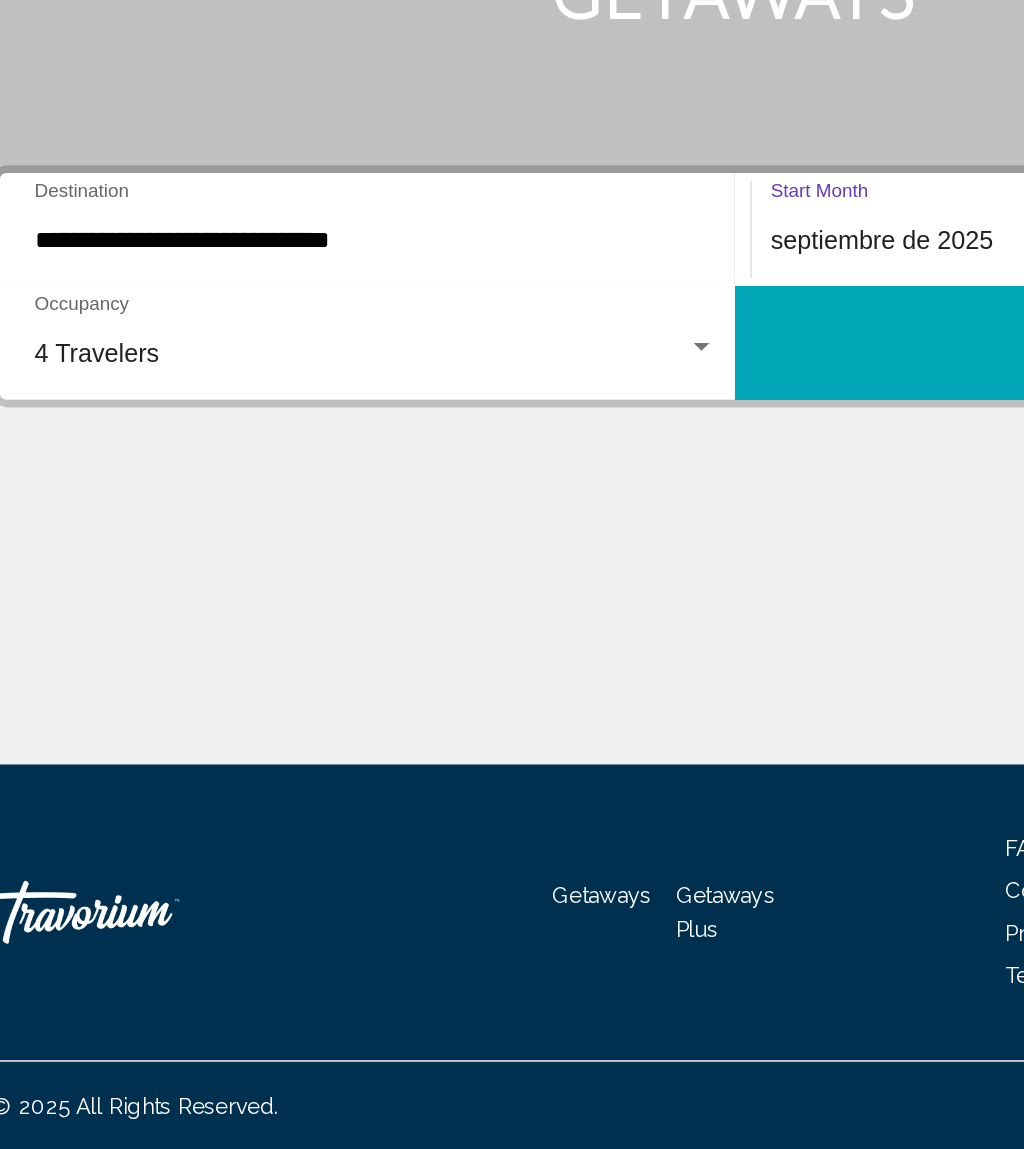 click on "Search" at bounding box center [745, 636] 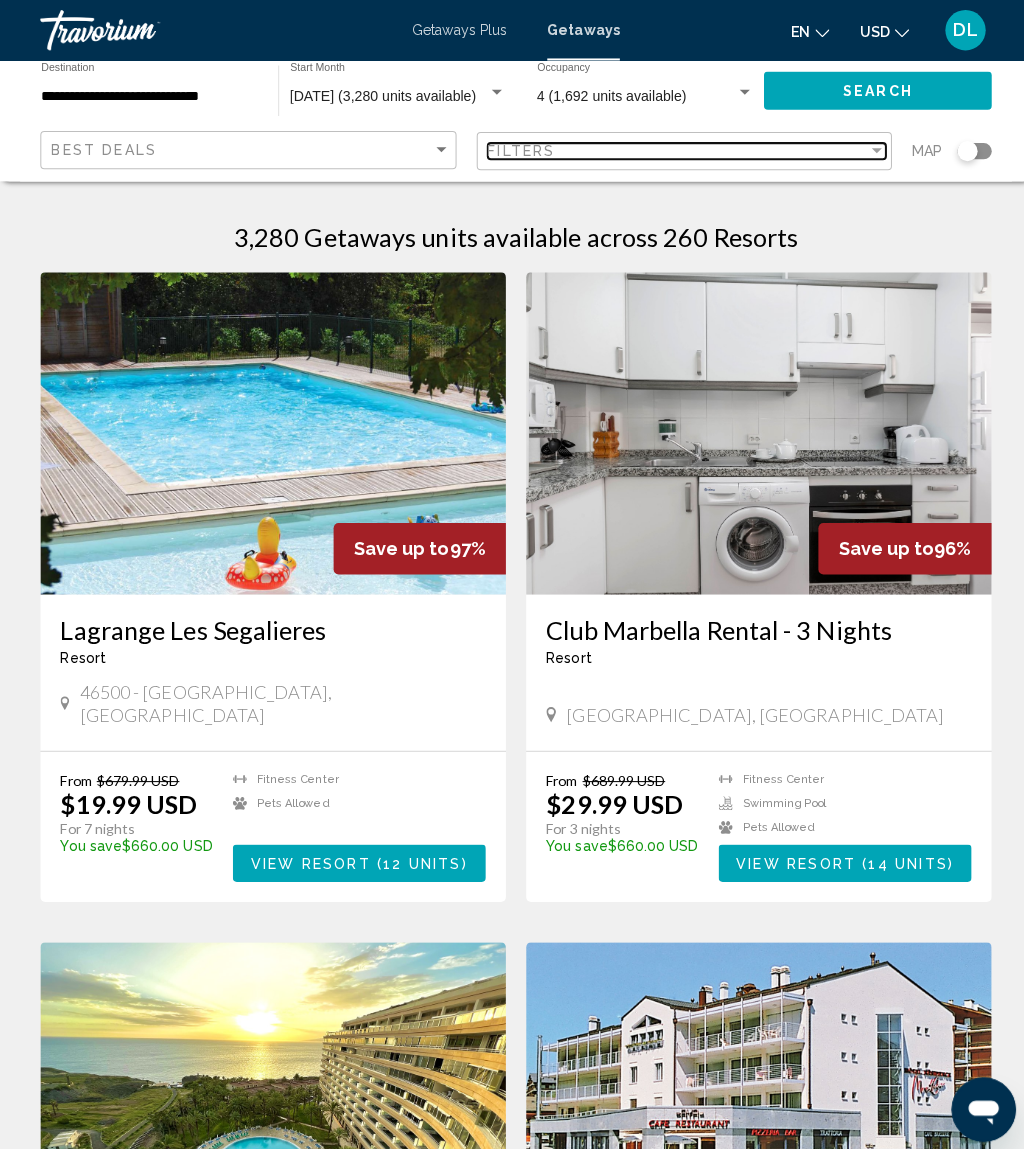 click on "Filters" at bounding box center [673, 150] 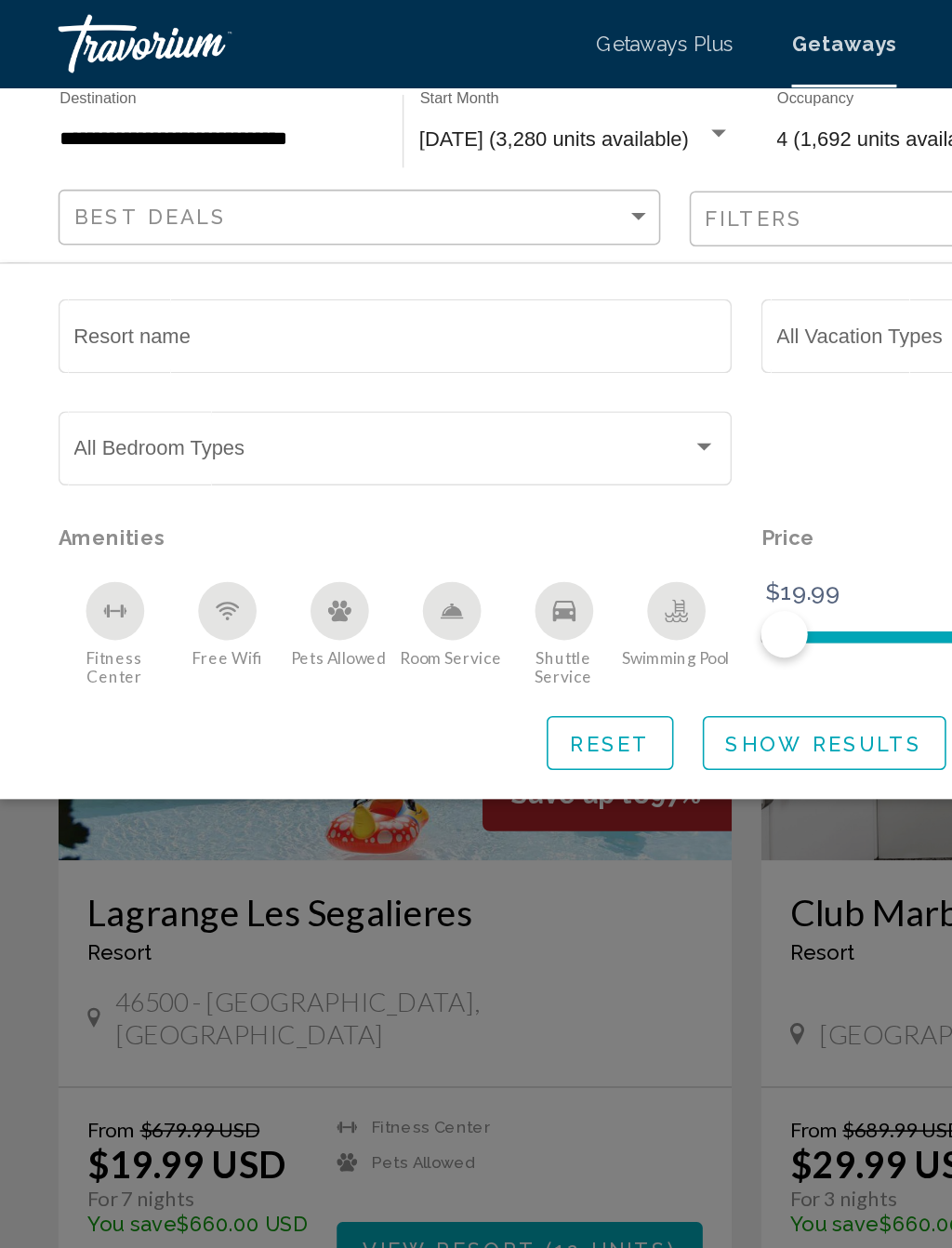 click on "Resort name" 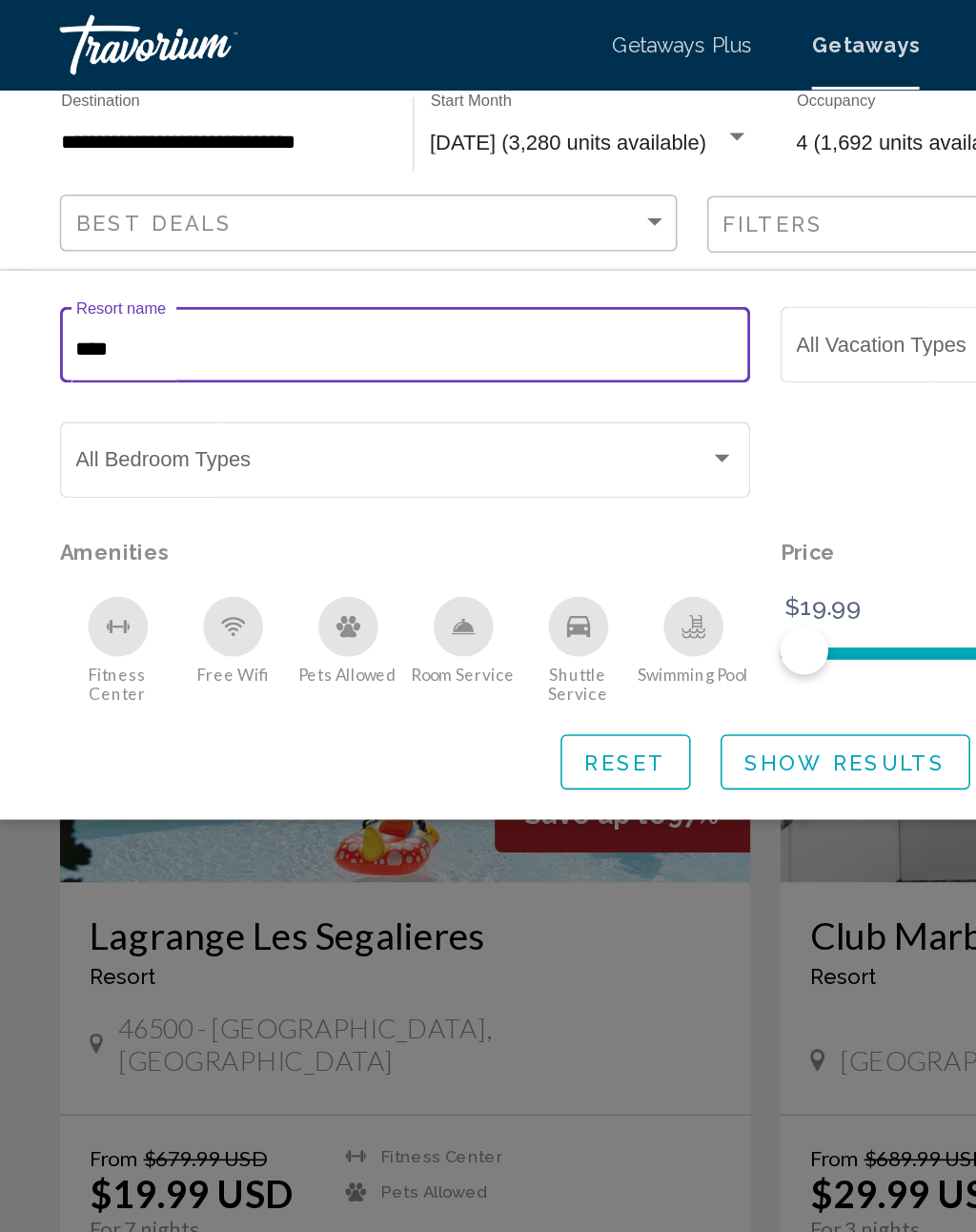 type on "*****" 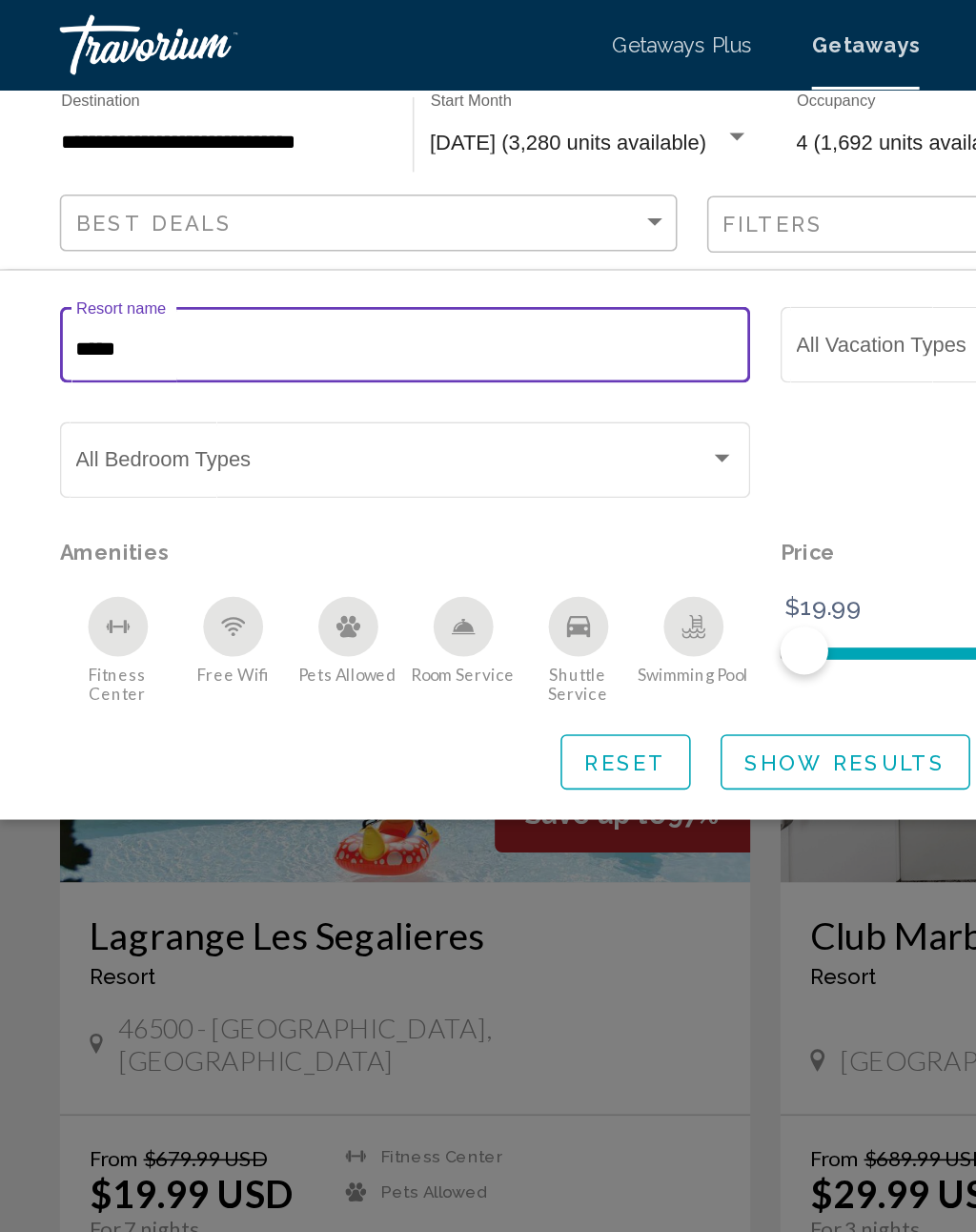 click on "Show Results" 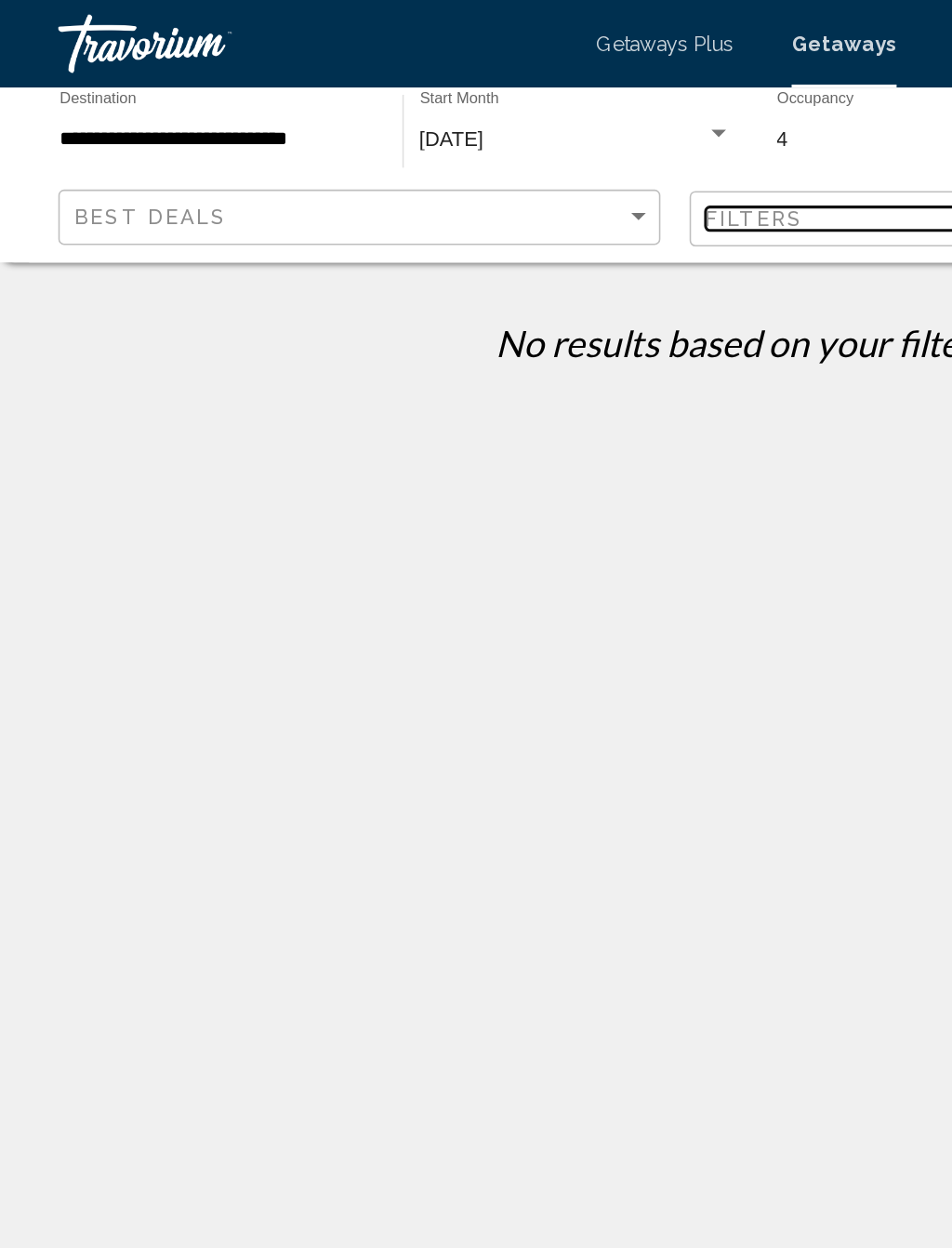 click on "Filters" at bounding box center [626, 139] 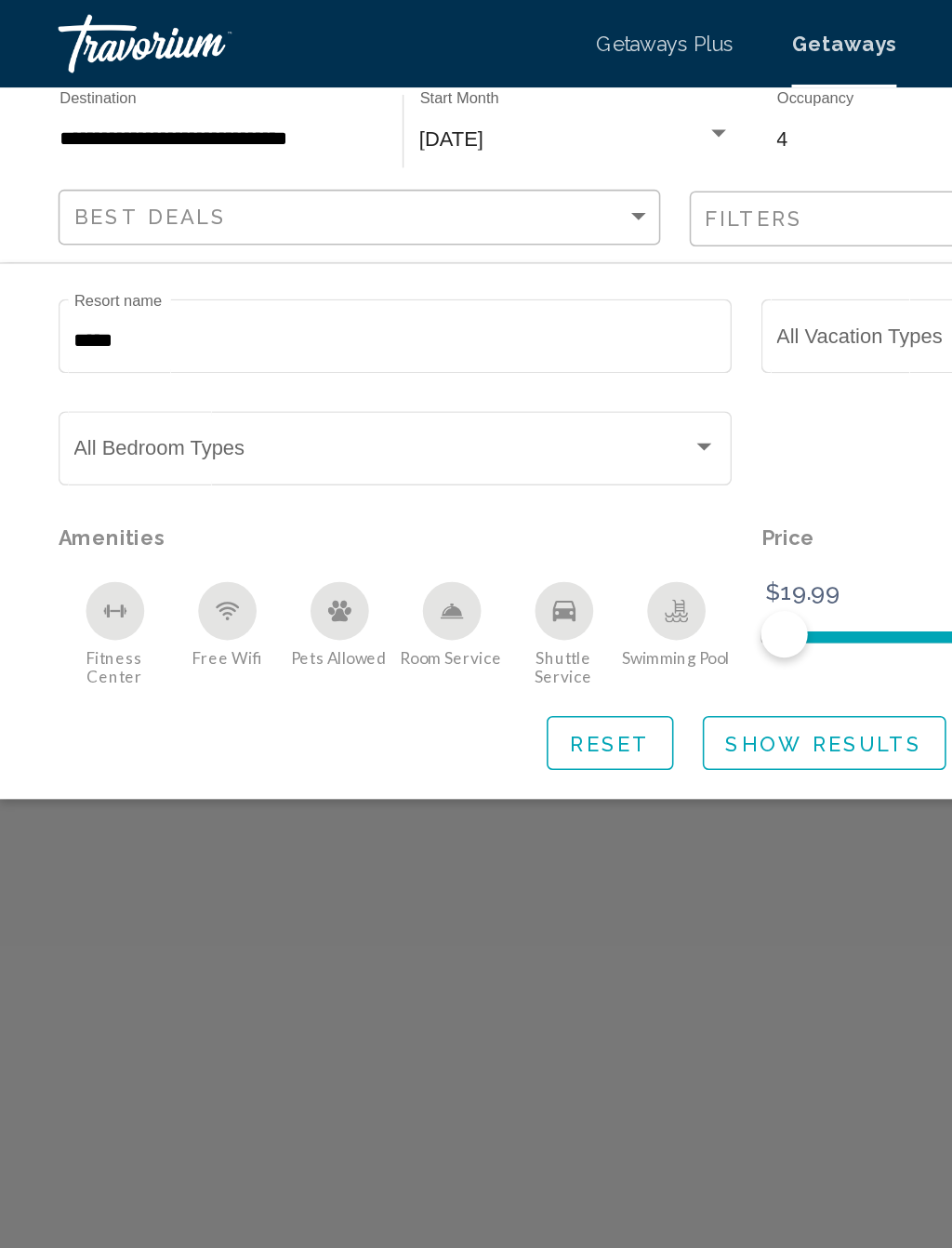 click on "*****" at bounding box center [252, 218] 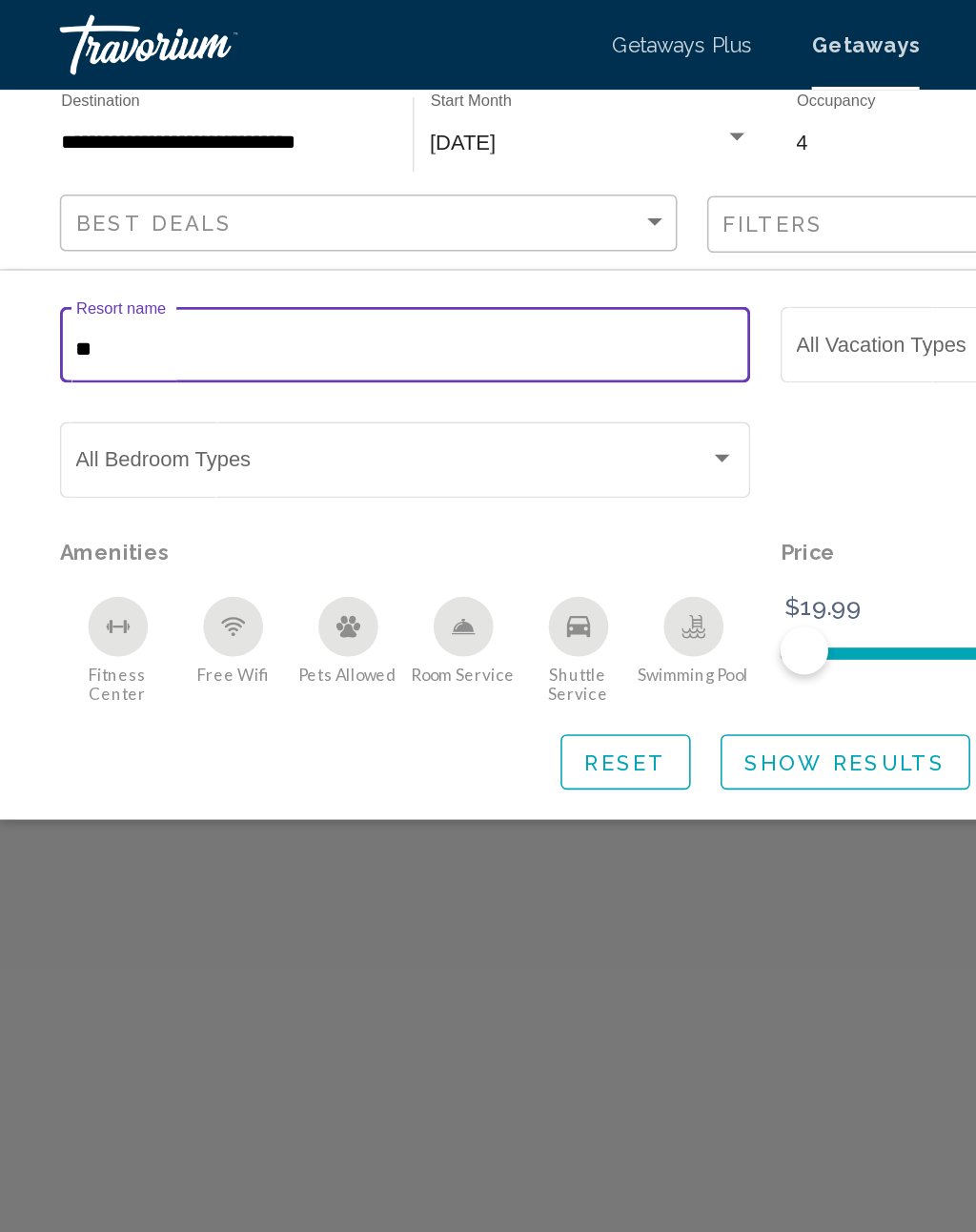 type on "*" 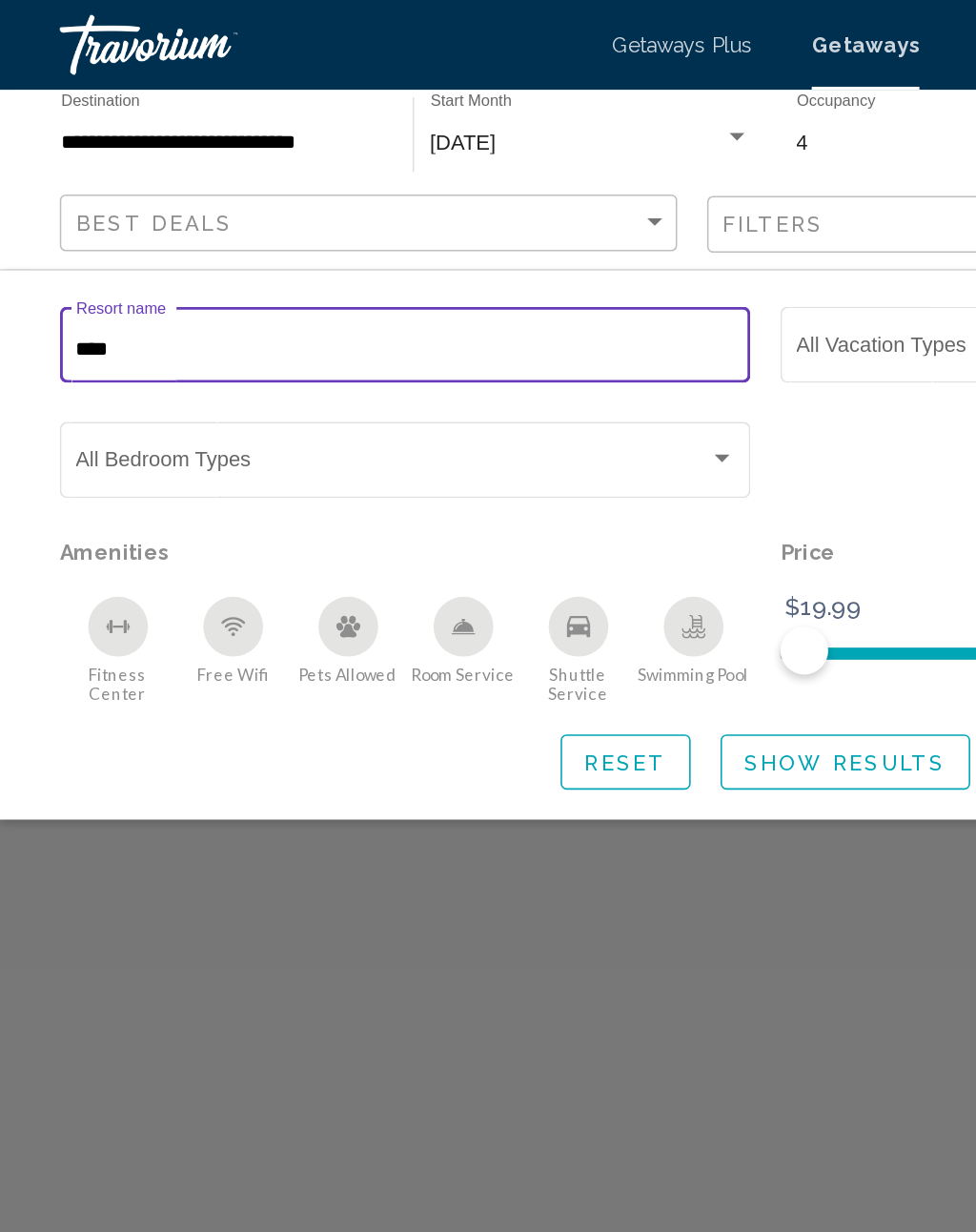 type on "*****" 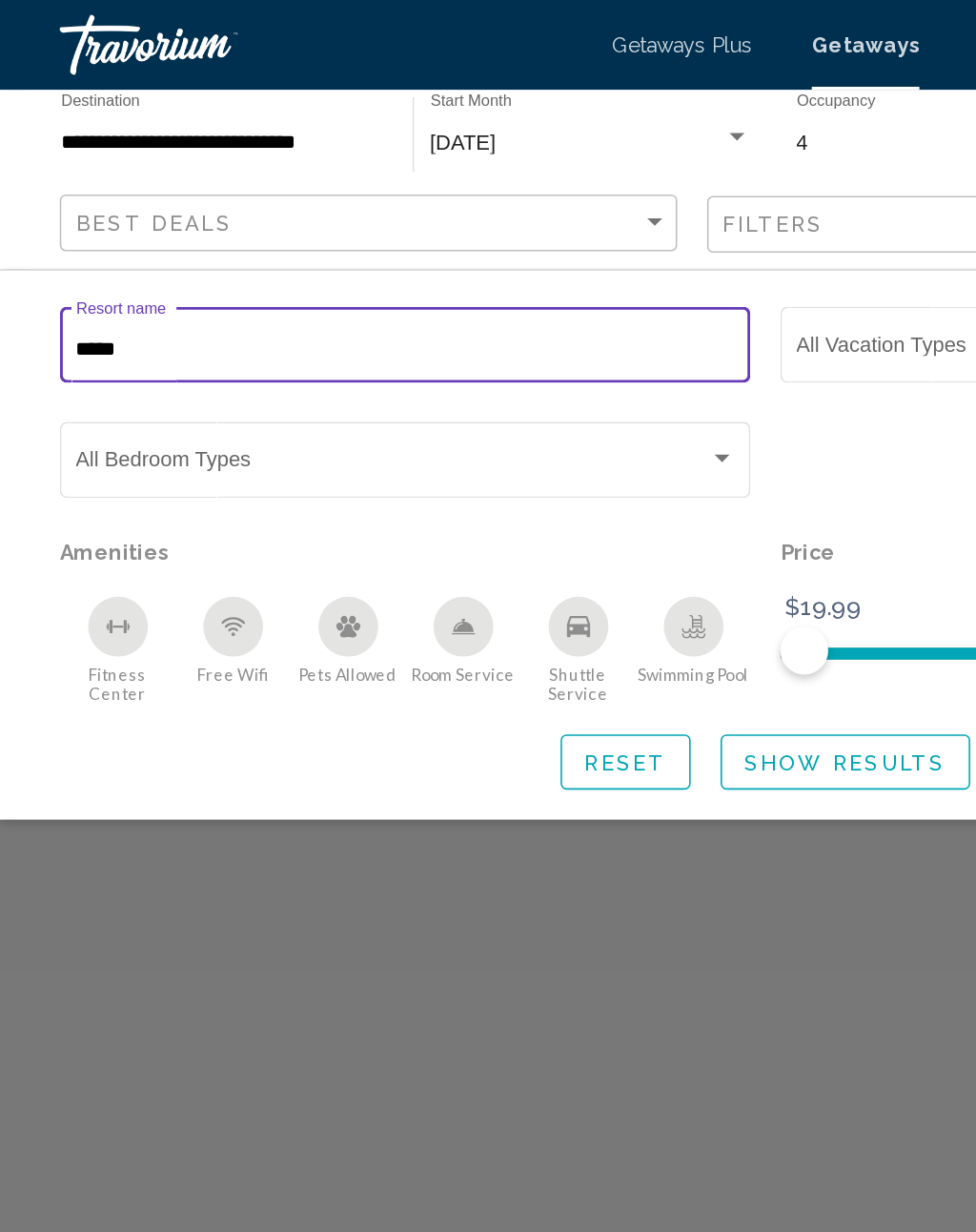 click on "Show Results" 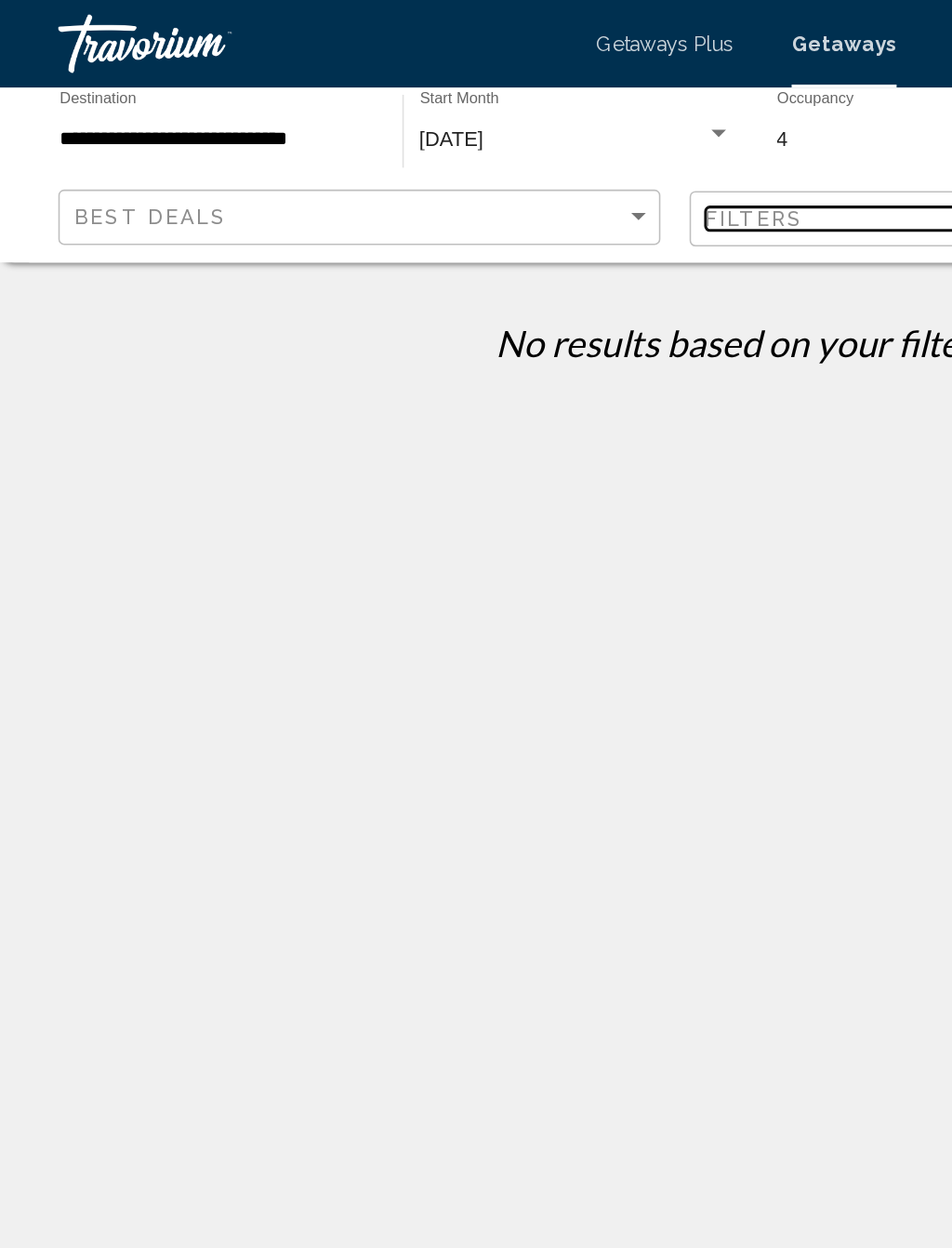 click on "Filters" at bounding box center (626, 139) 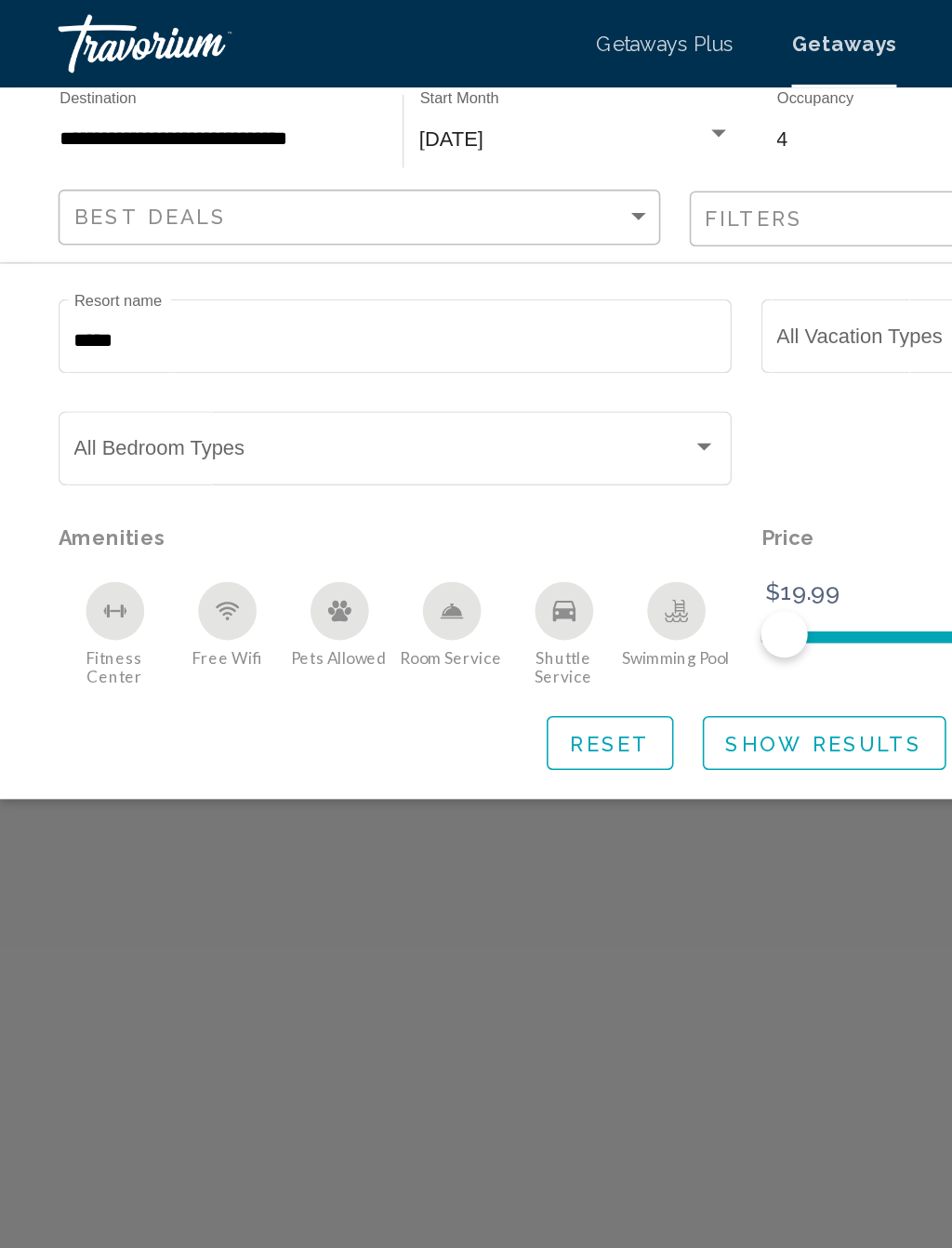 click on "*****" at bounding box center (252, 218) 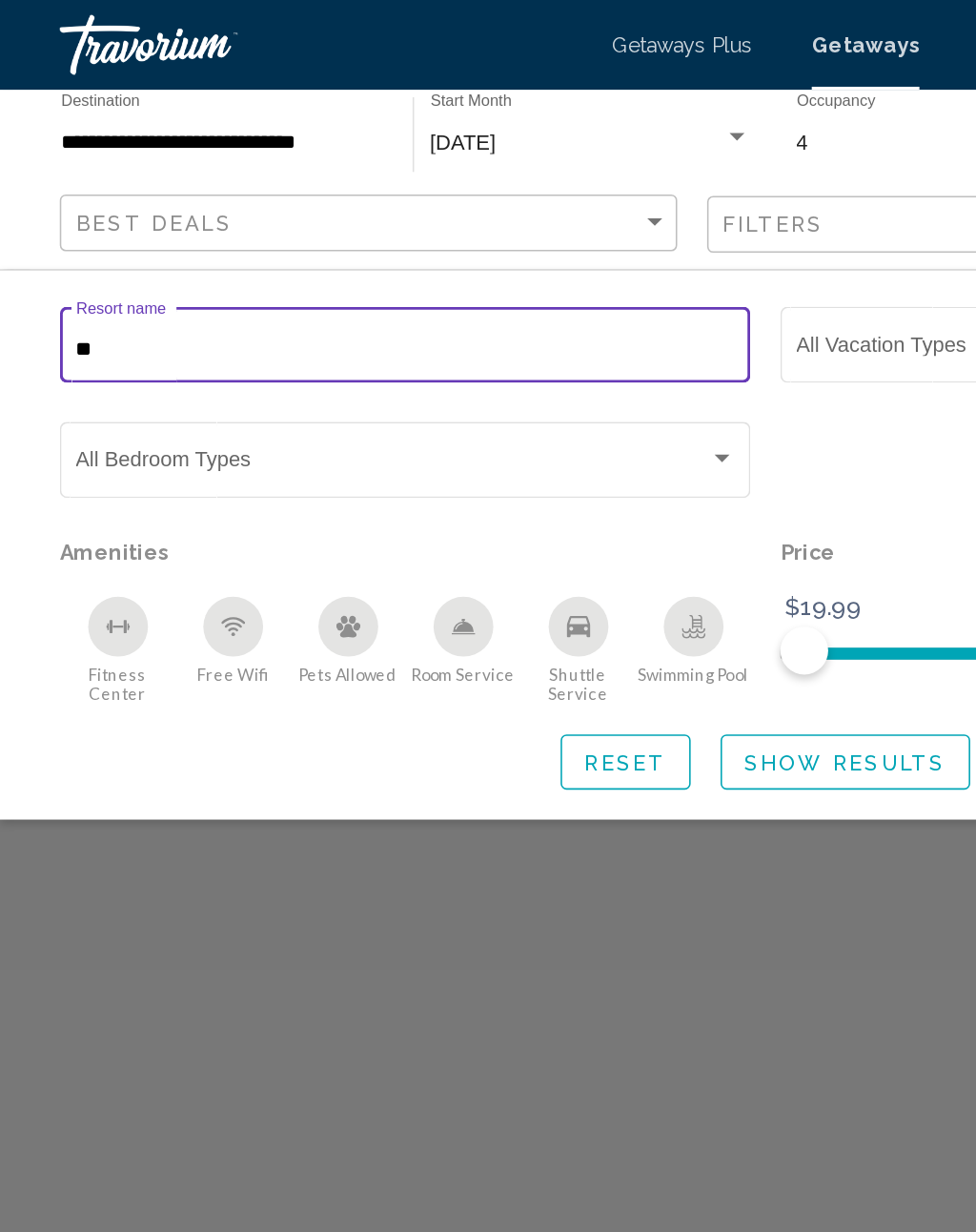 type on "*" 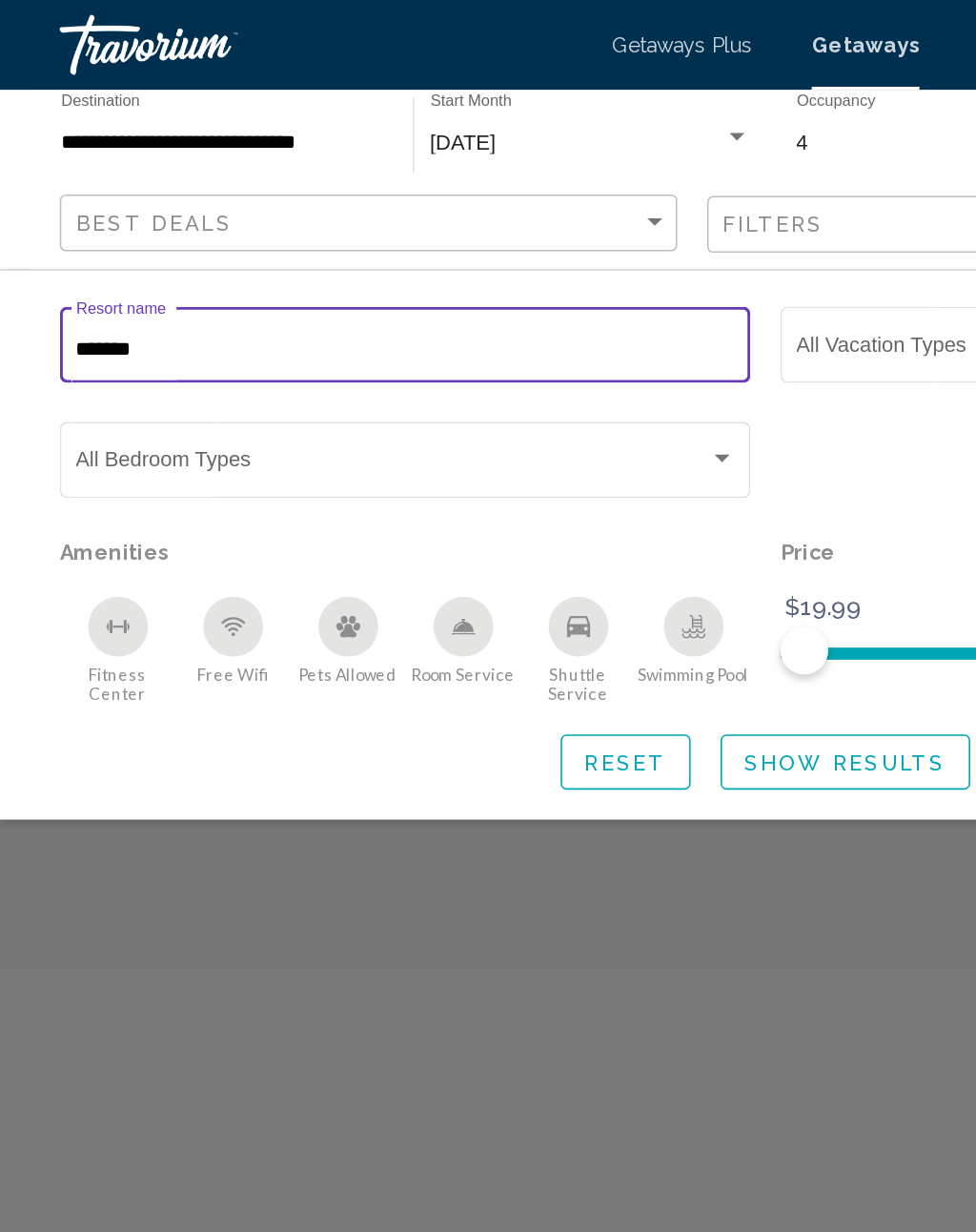 type on "********" 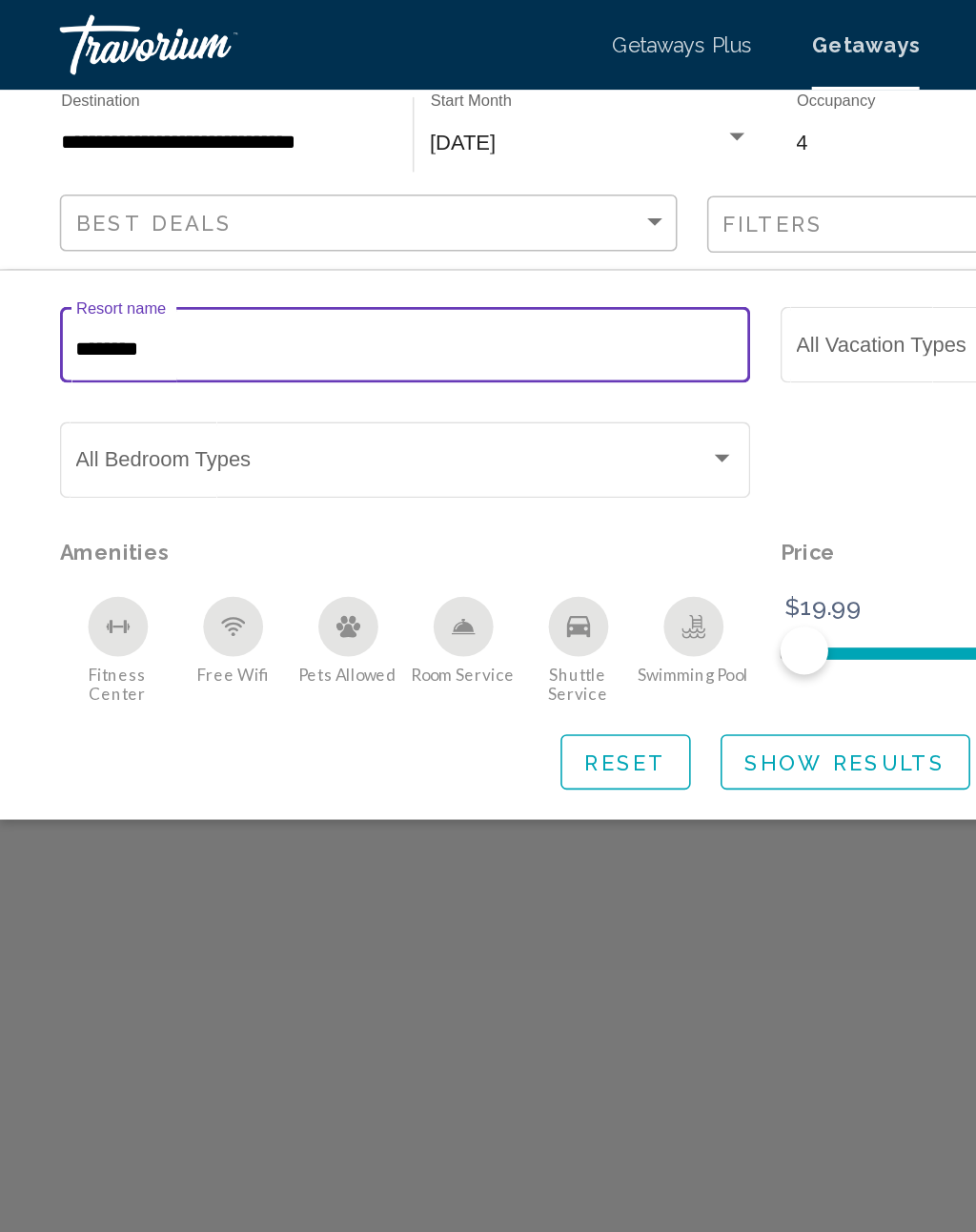 click on "Show Results" 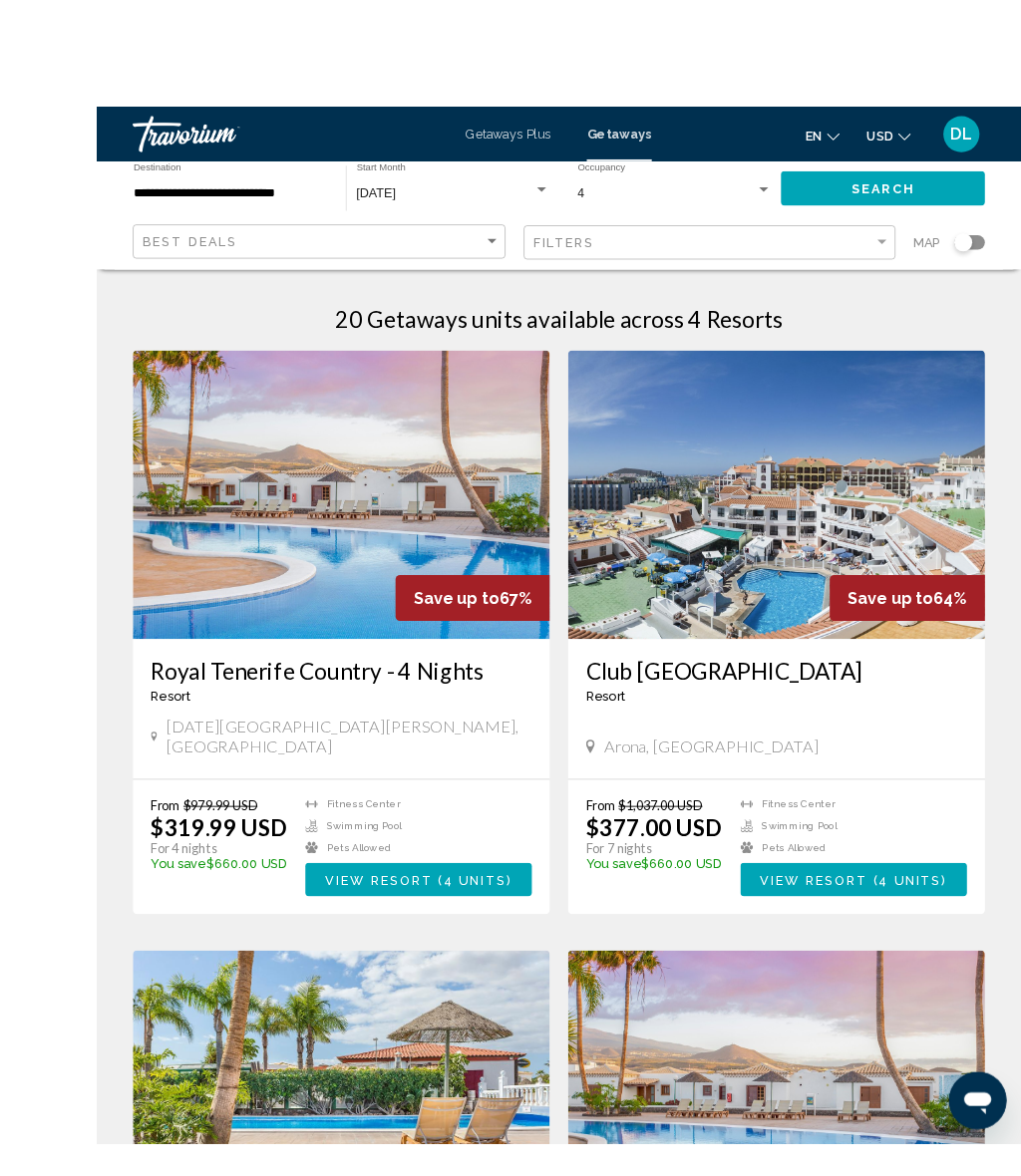 scroll, scrollTop: 28, scrollLeft: 0, axis: vertical 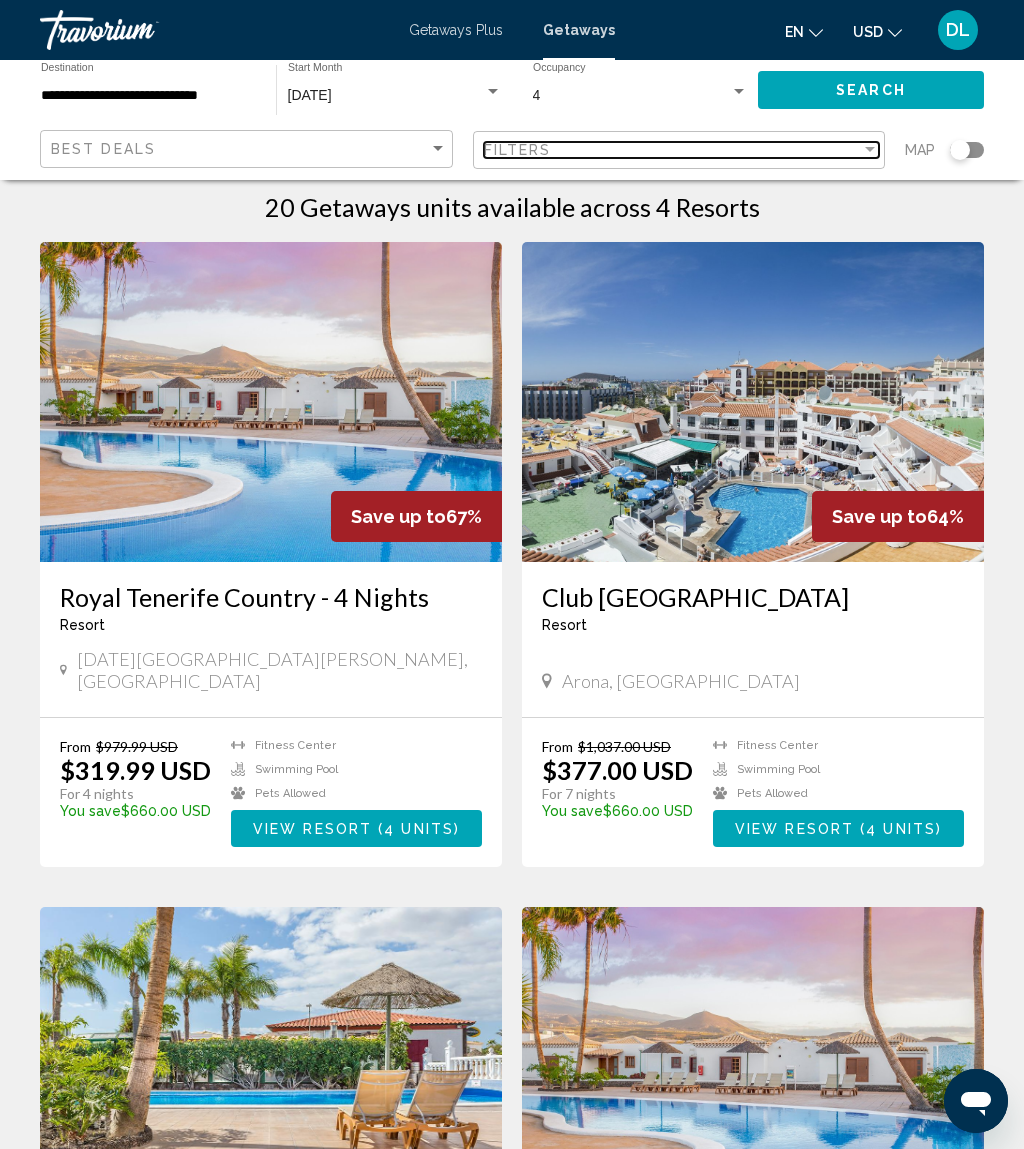 click on "Filters" at bounding box center (673, 150) 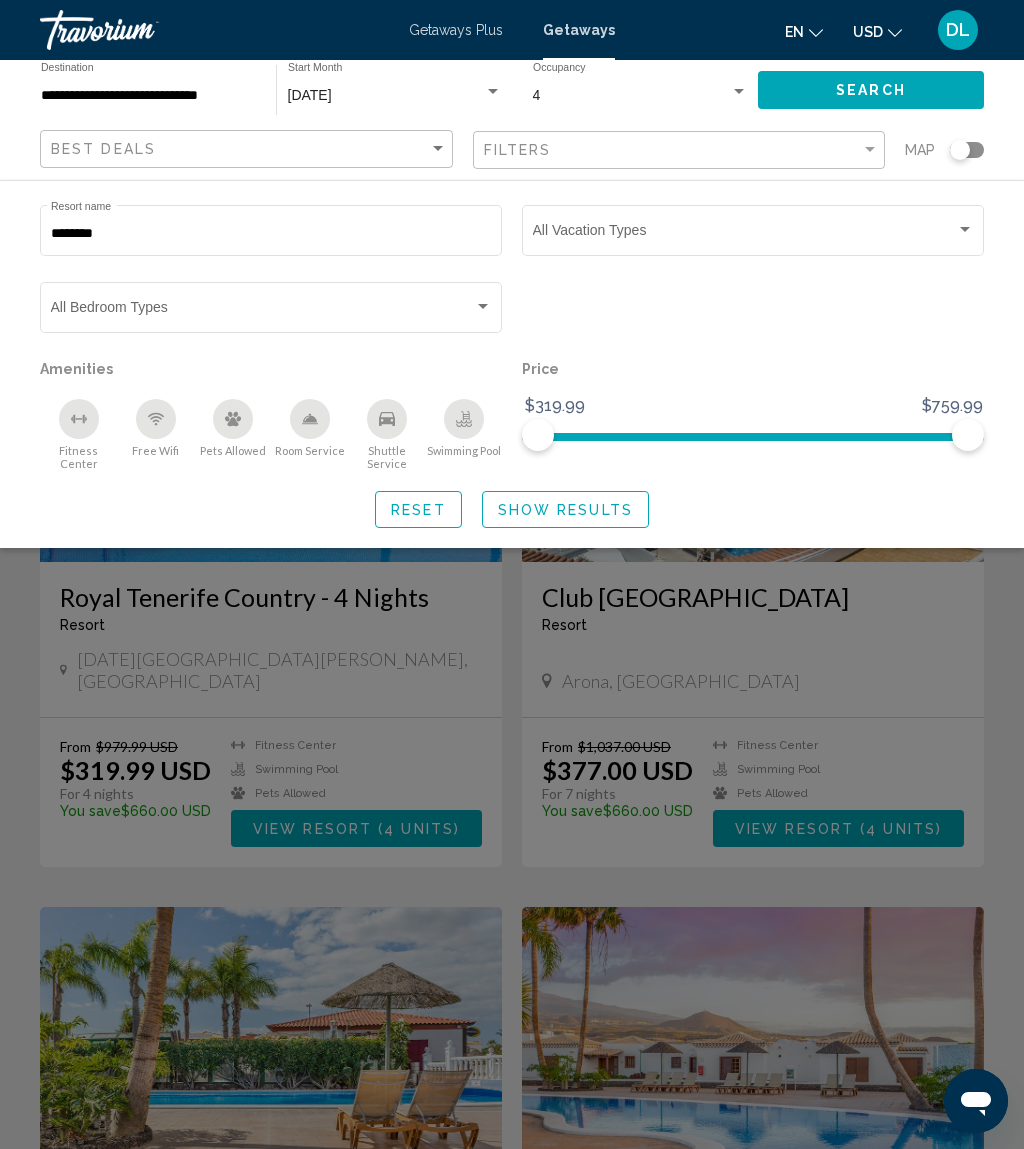click on "********" at bounding box center [271, 234] 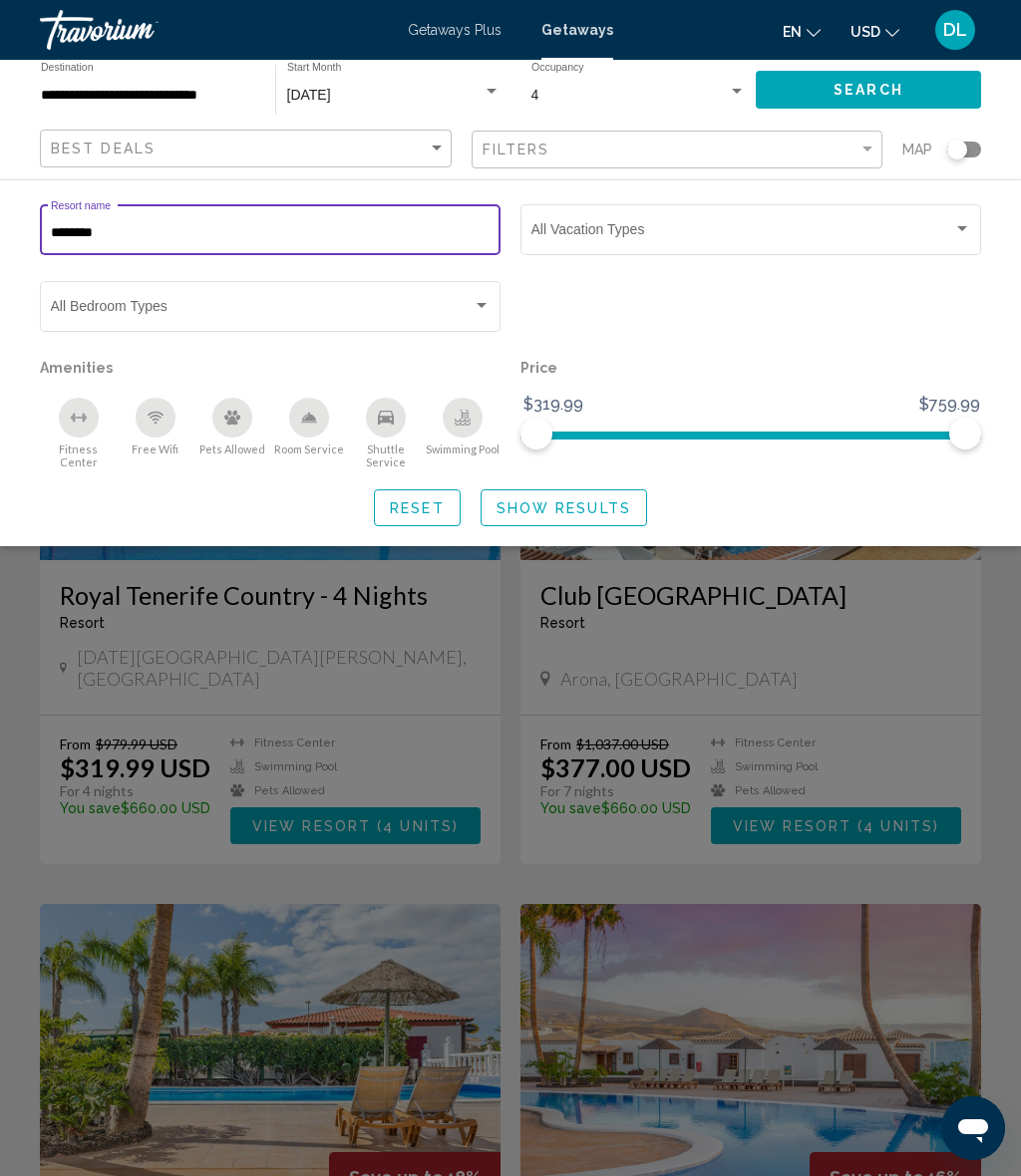 scroll, scrollTop: 27, scrollLeft: 0, axis: vertical 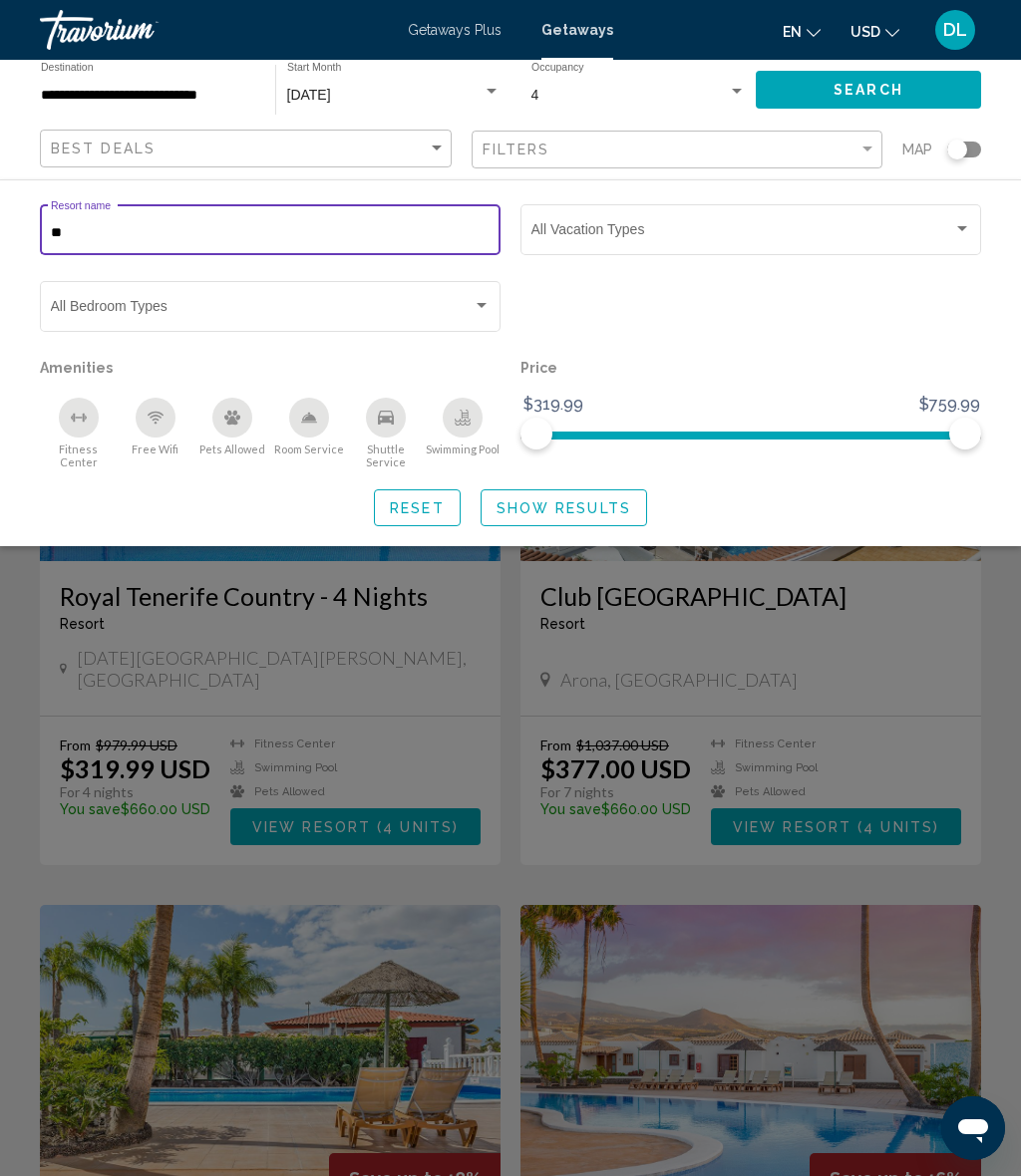 type on "*" 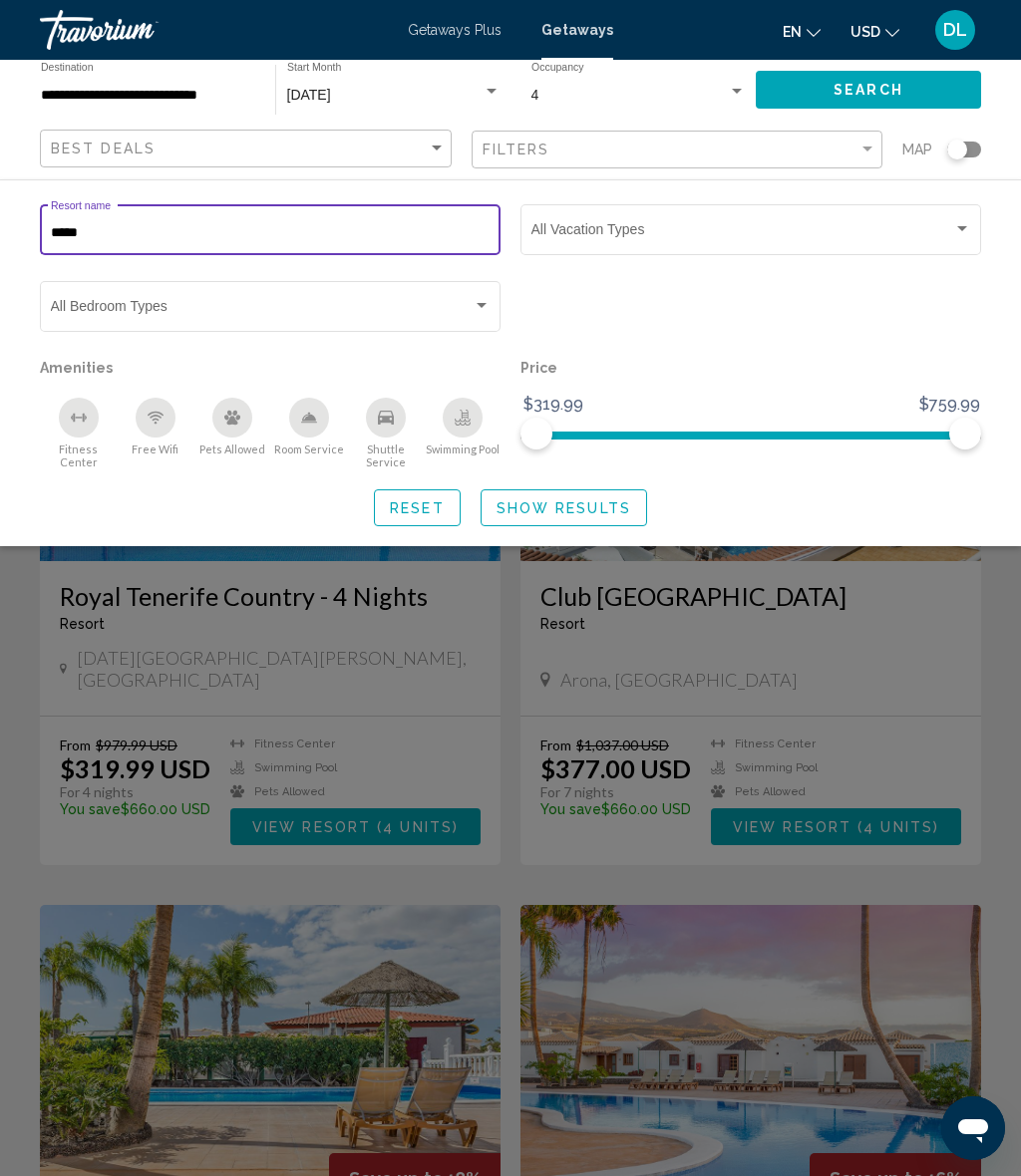 type on "******" 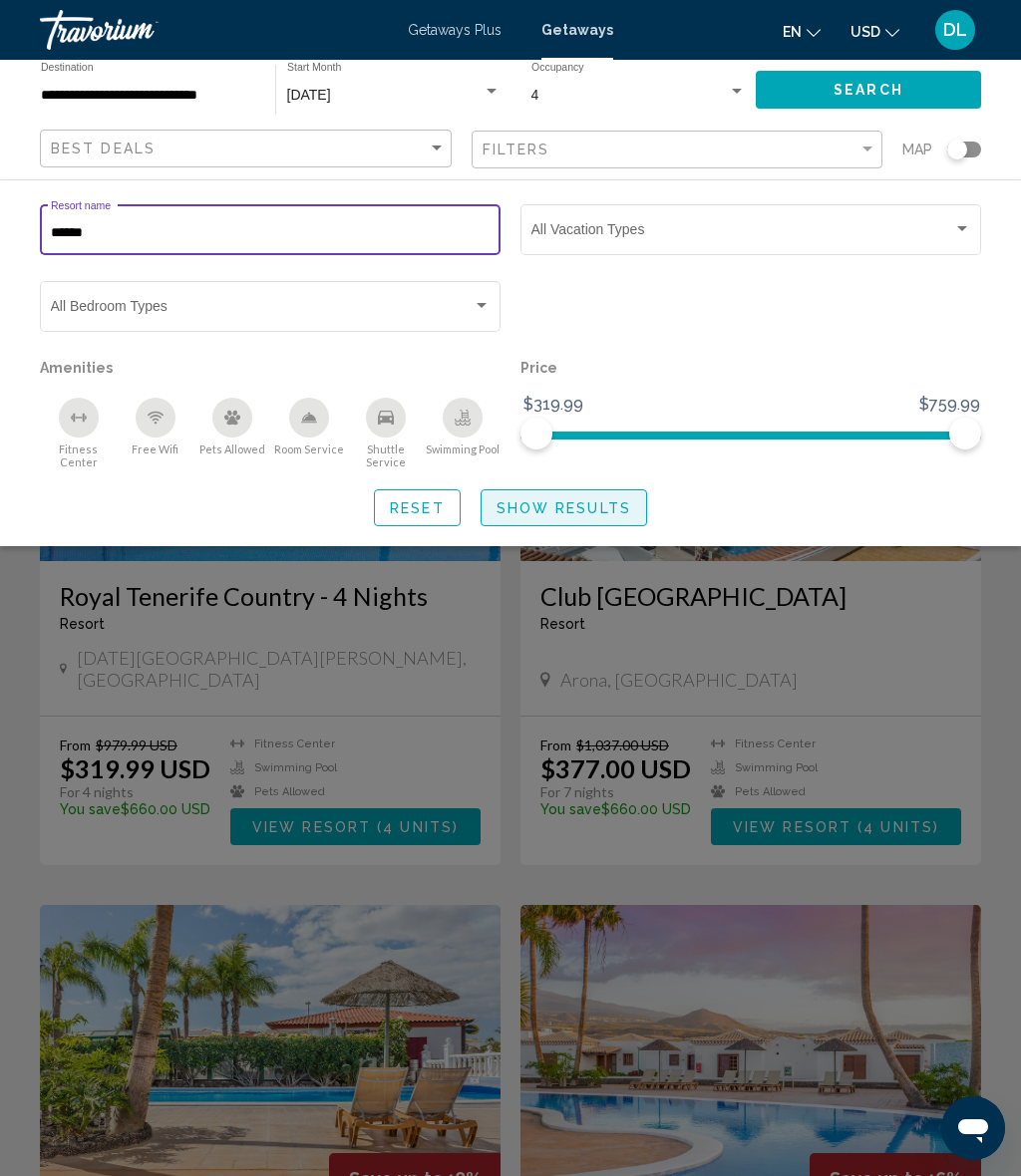click on "Show Results" 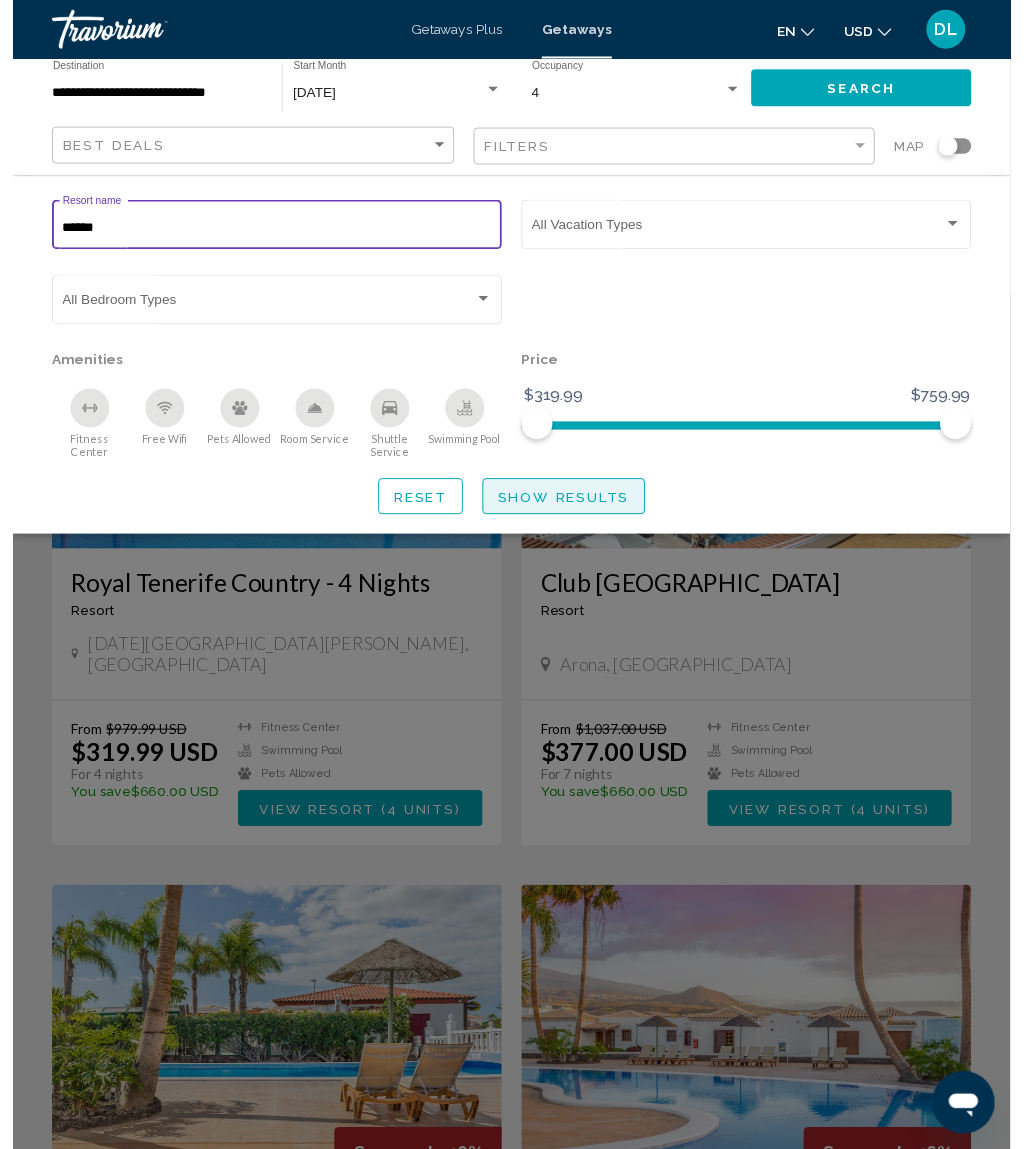 scroll, scrollTop: 0, scrollLeft: 0, axis: both 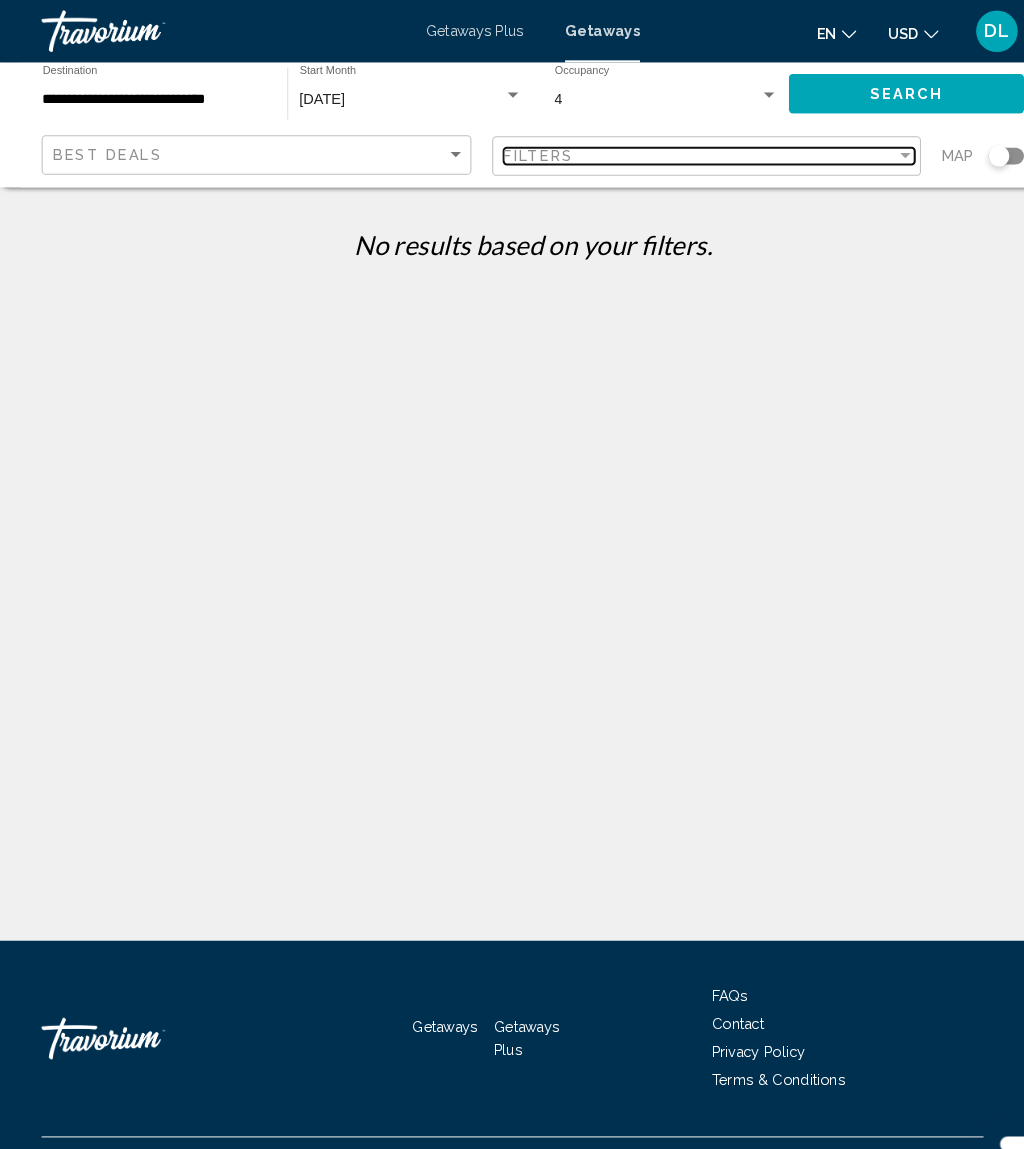 click on "Filters" at bounding box center [673, 150] 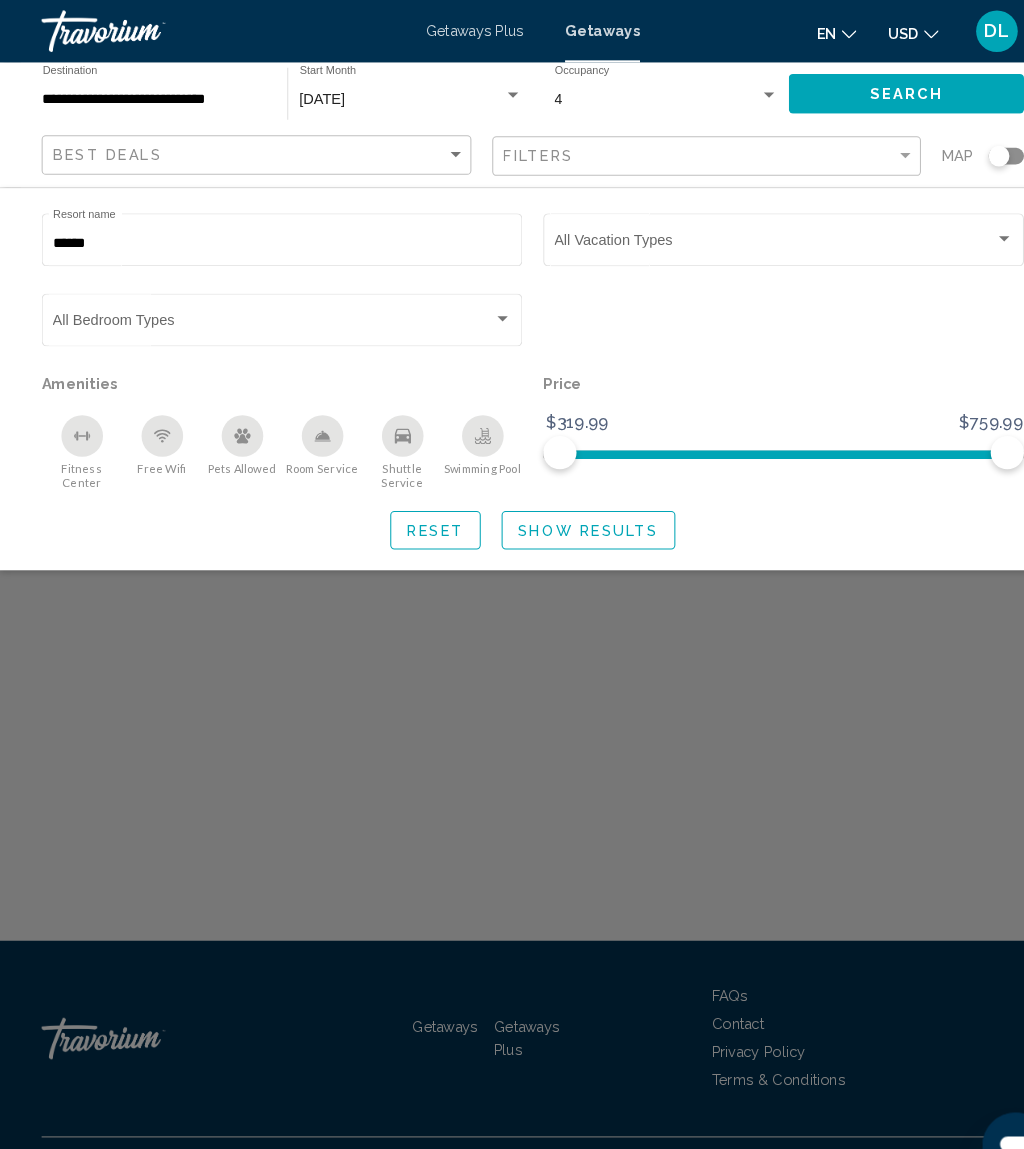 click on "******" at bounding box center (271, 234) 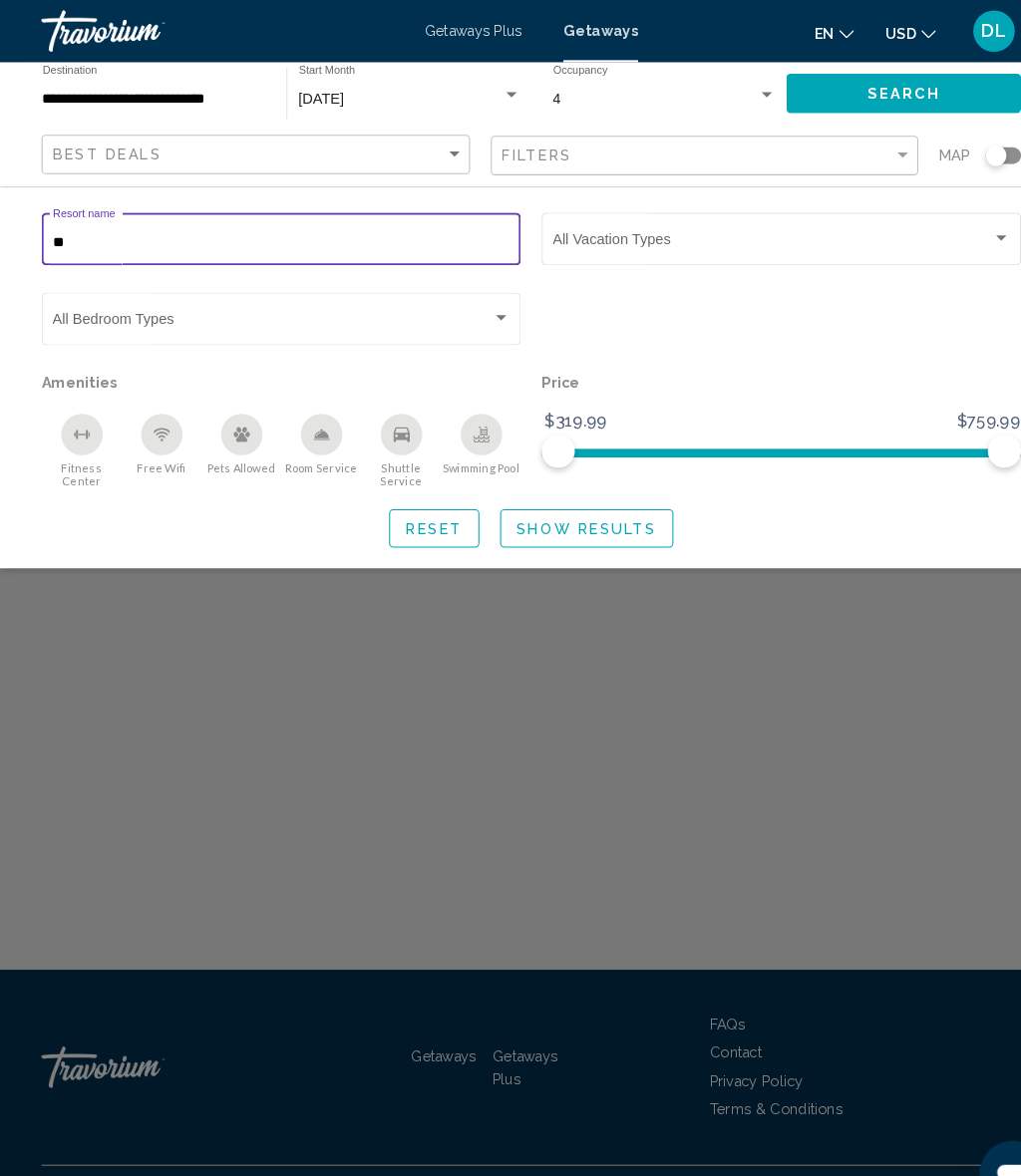 type on "*" 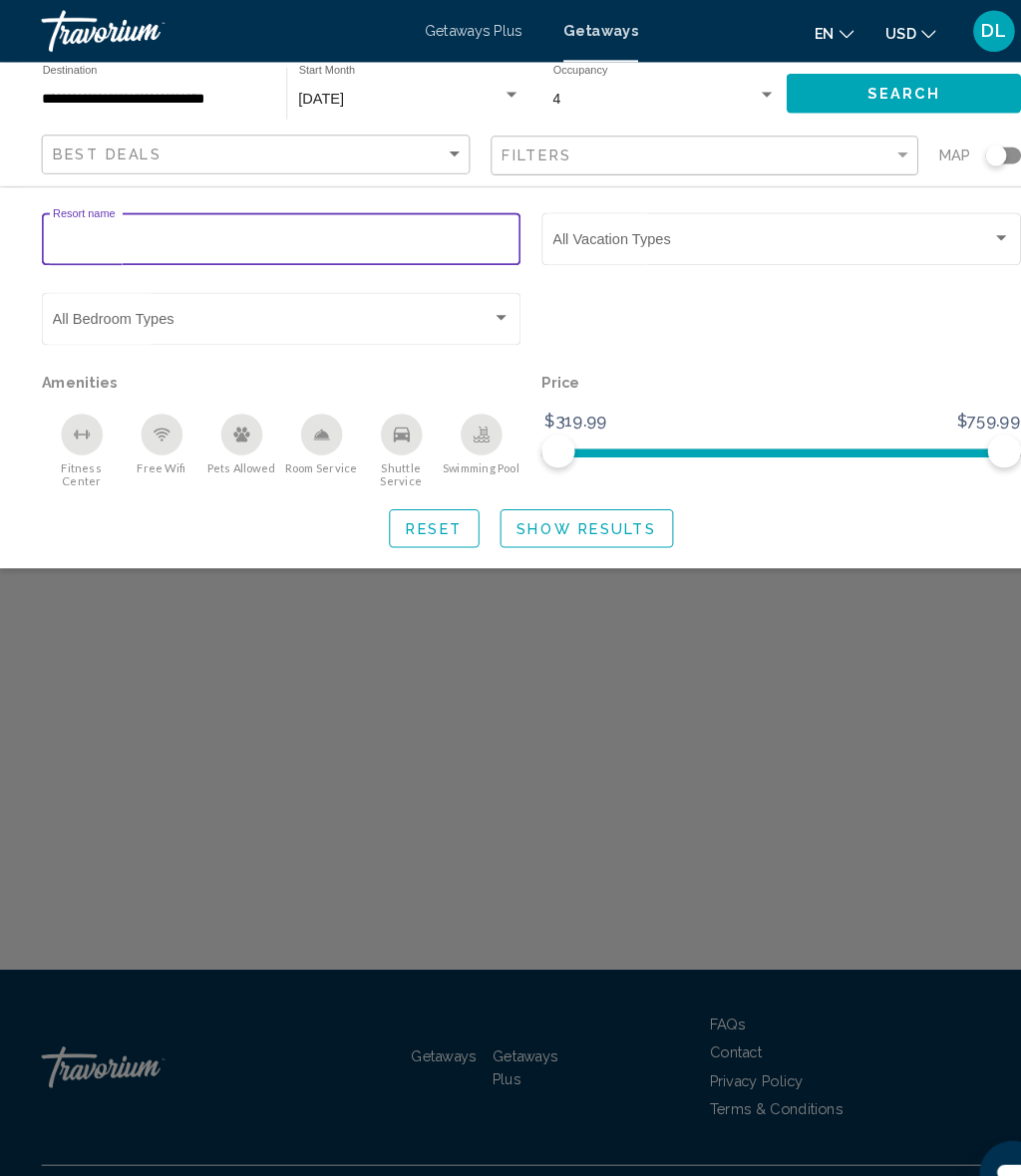 type on "*" 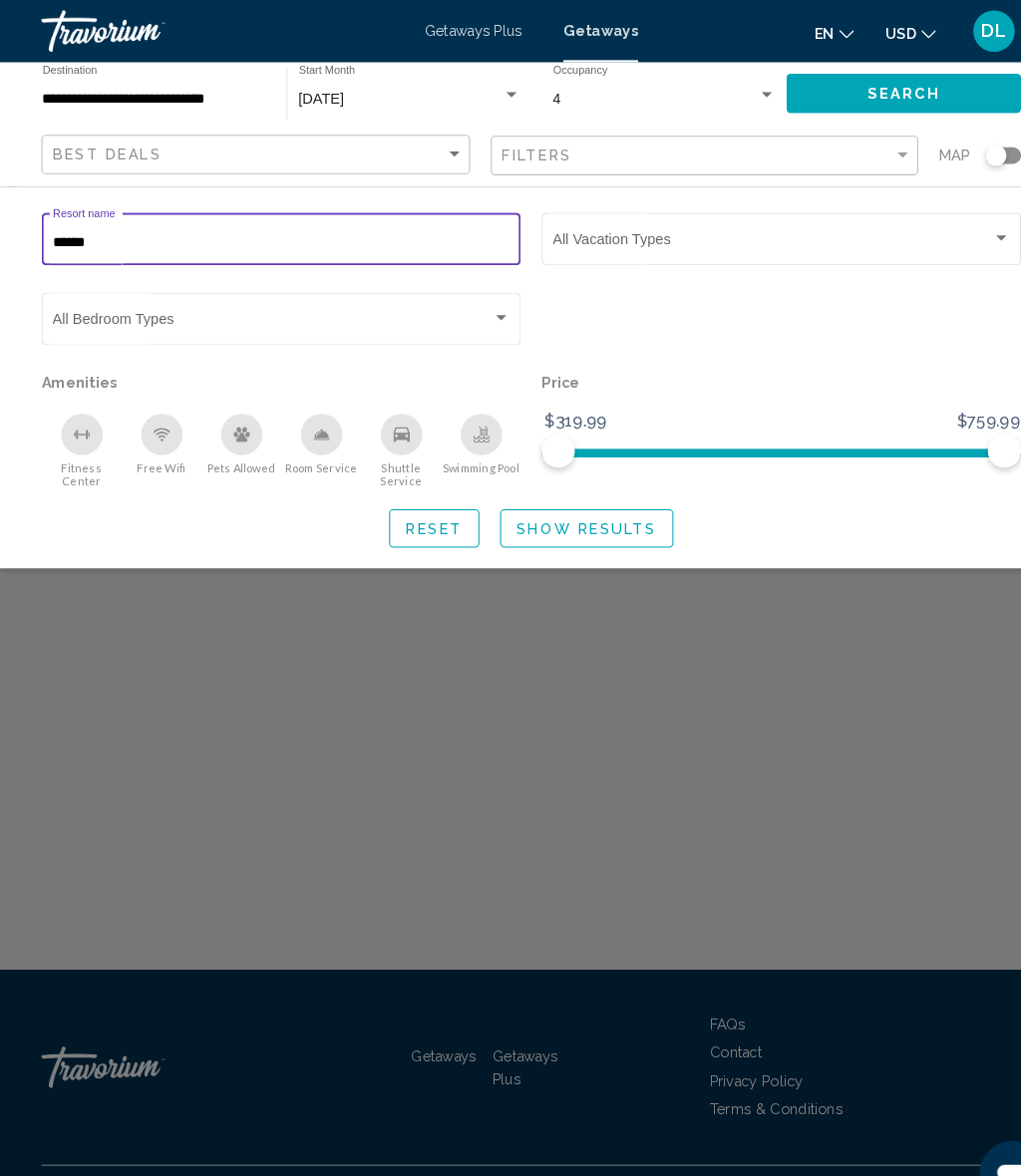 type on "*******" 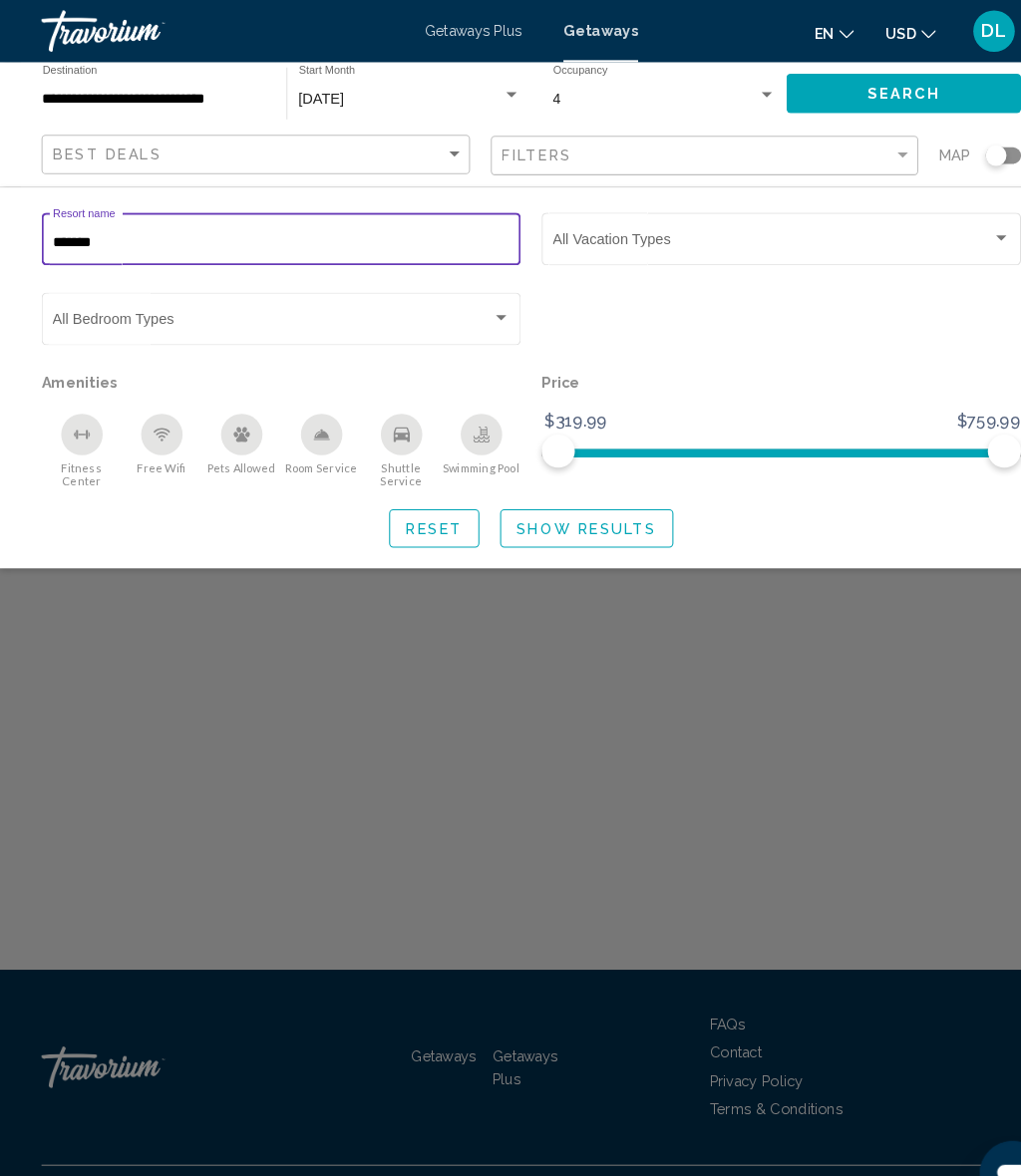 click on "Show Results" 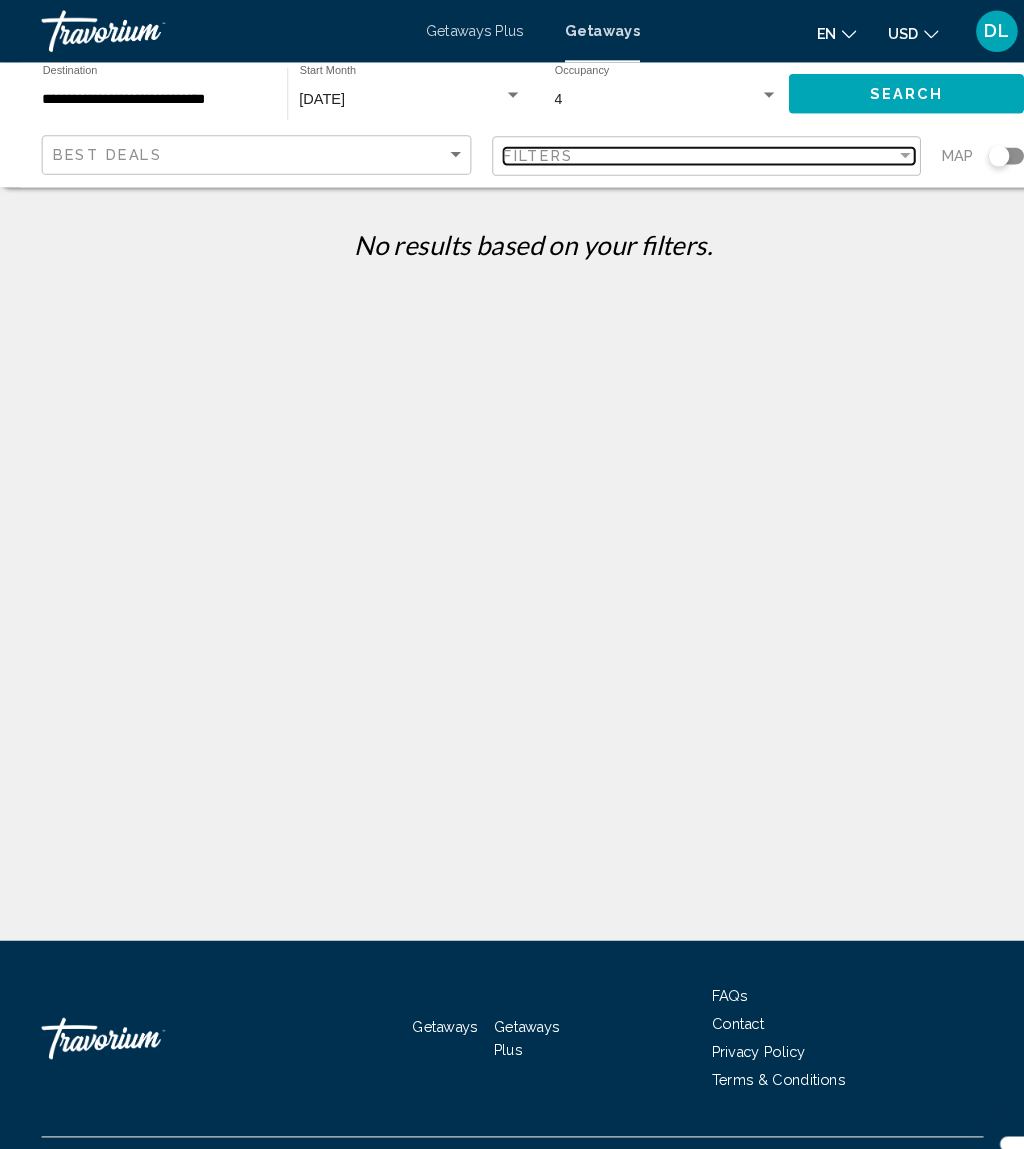 click on "Filters" at bounding box center (673, 150) 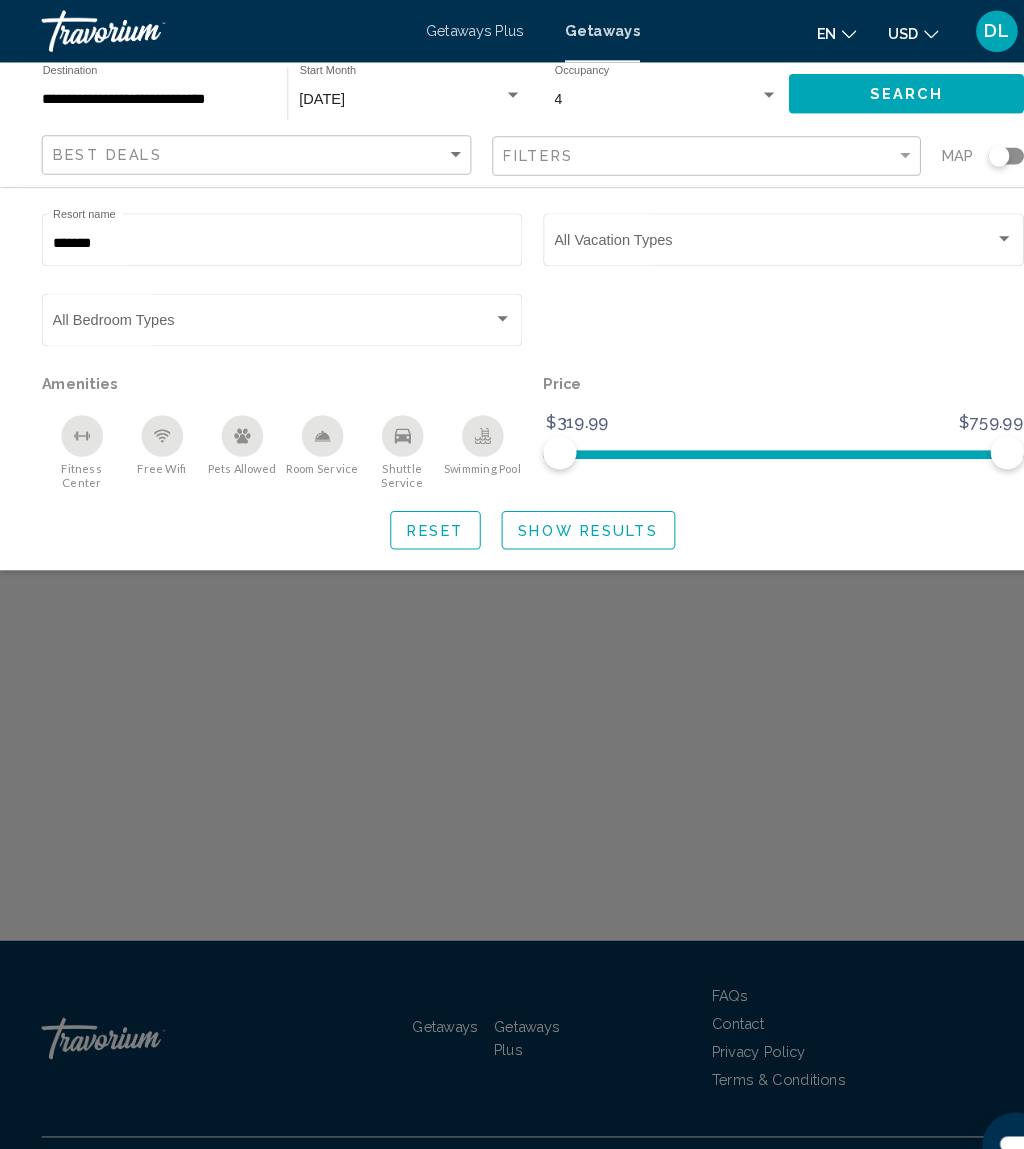 click on "*******" at bounding box center (271, 234) 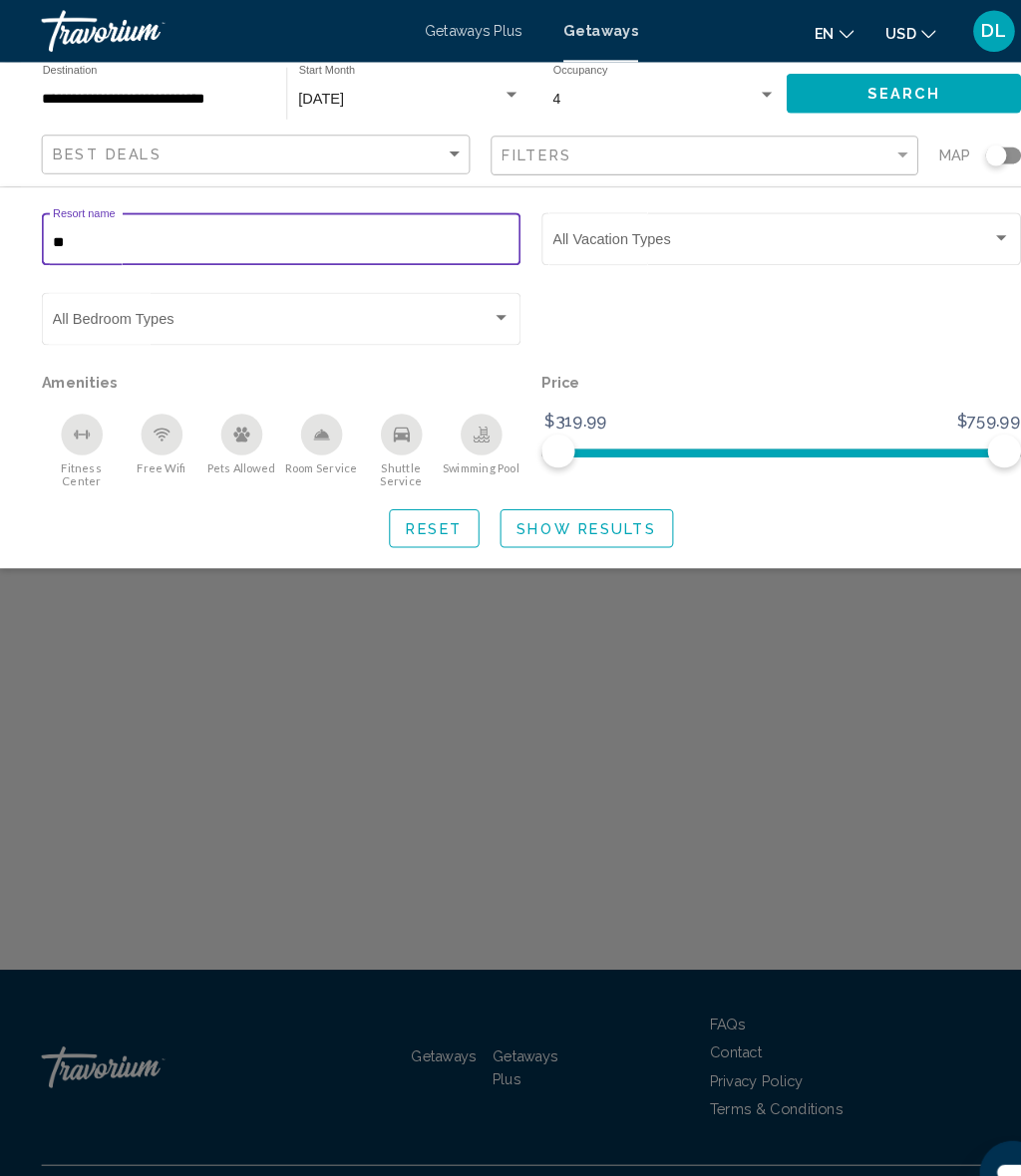 type on "*" 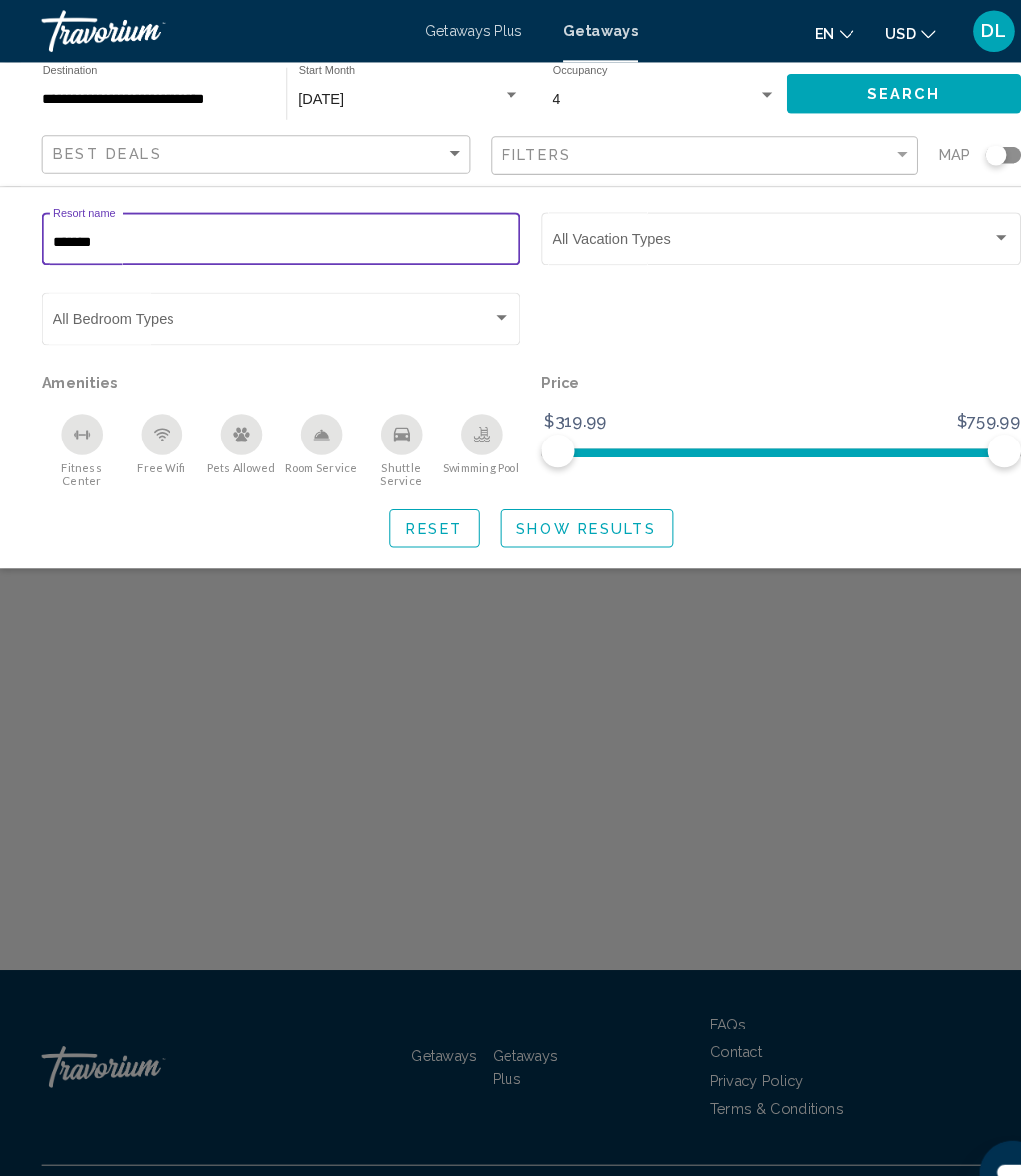 type on "********" 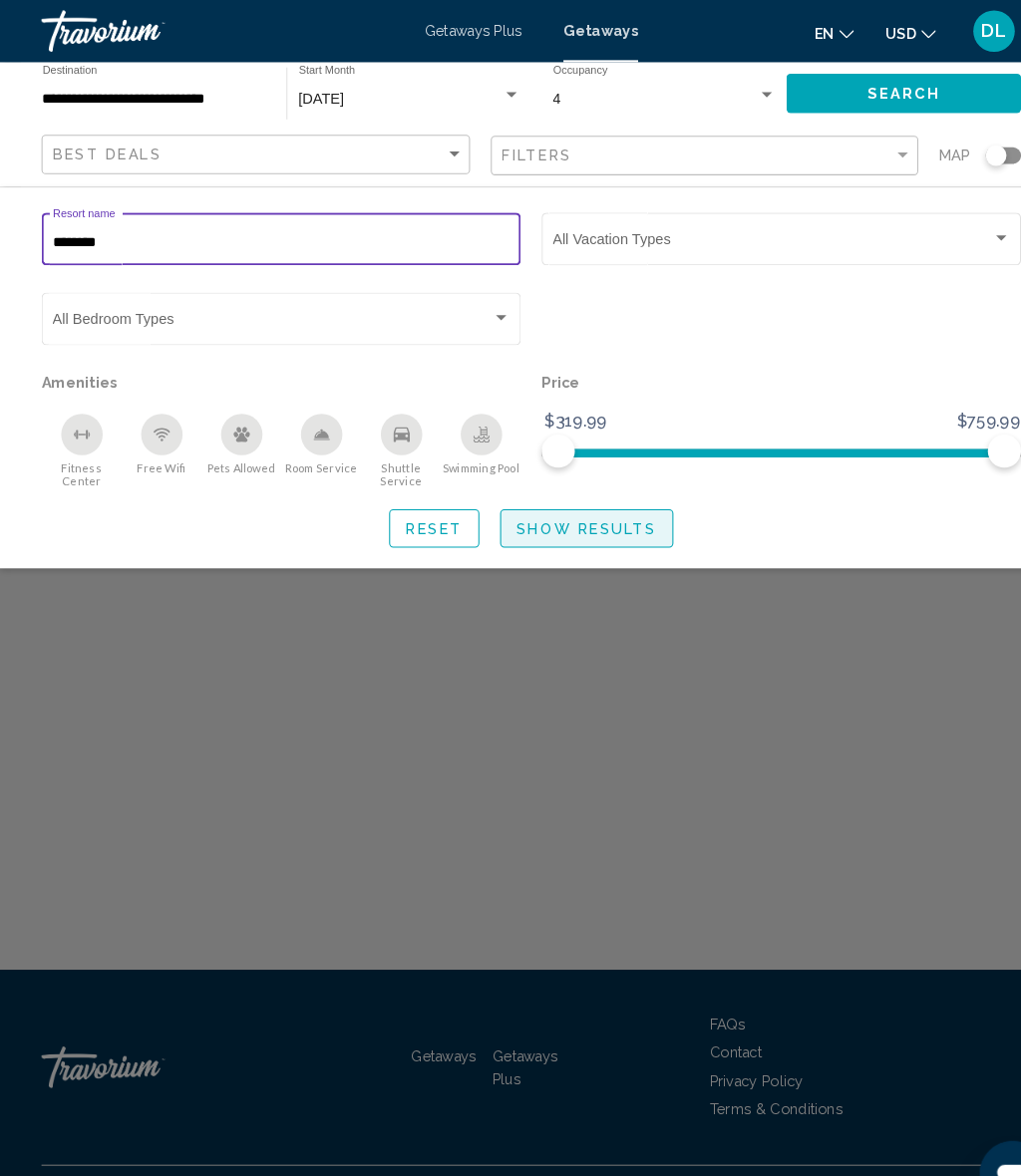 click on "Show Results" 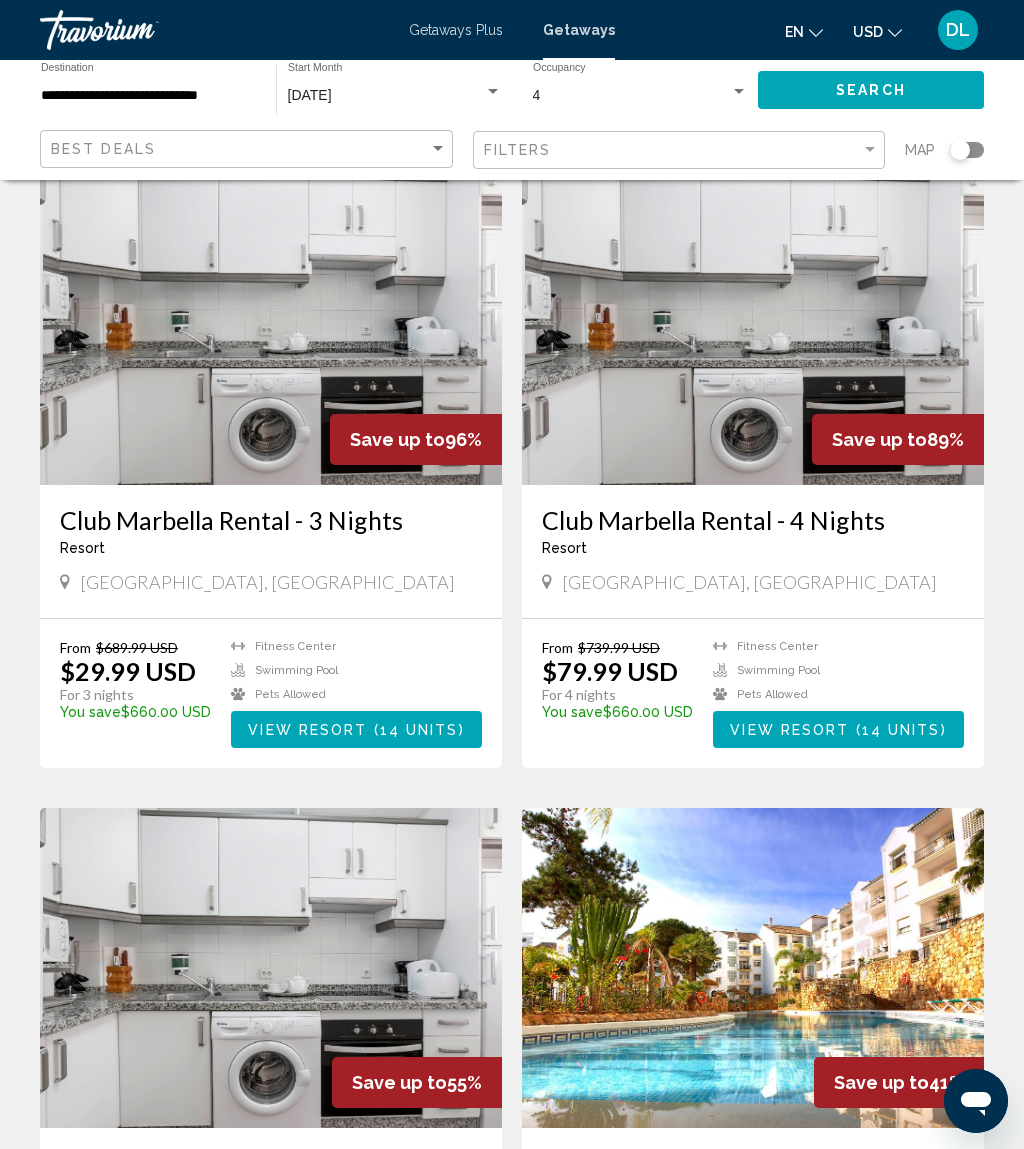scroll, scrollTop: 0, scrollLeft: 0, axis: both 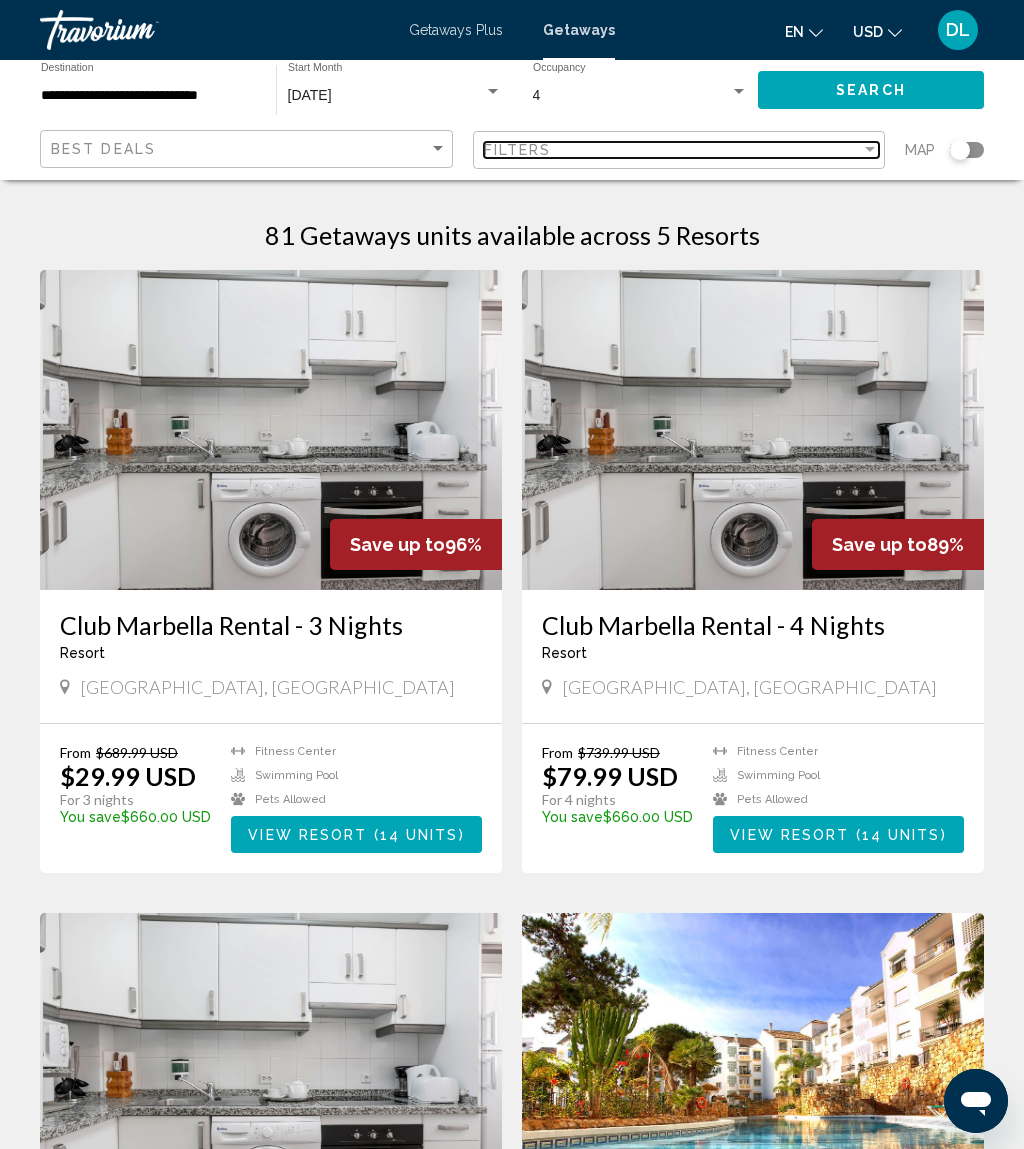 click on "Filters" at bounding box center [673, 150] 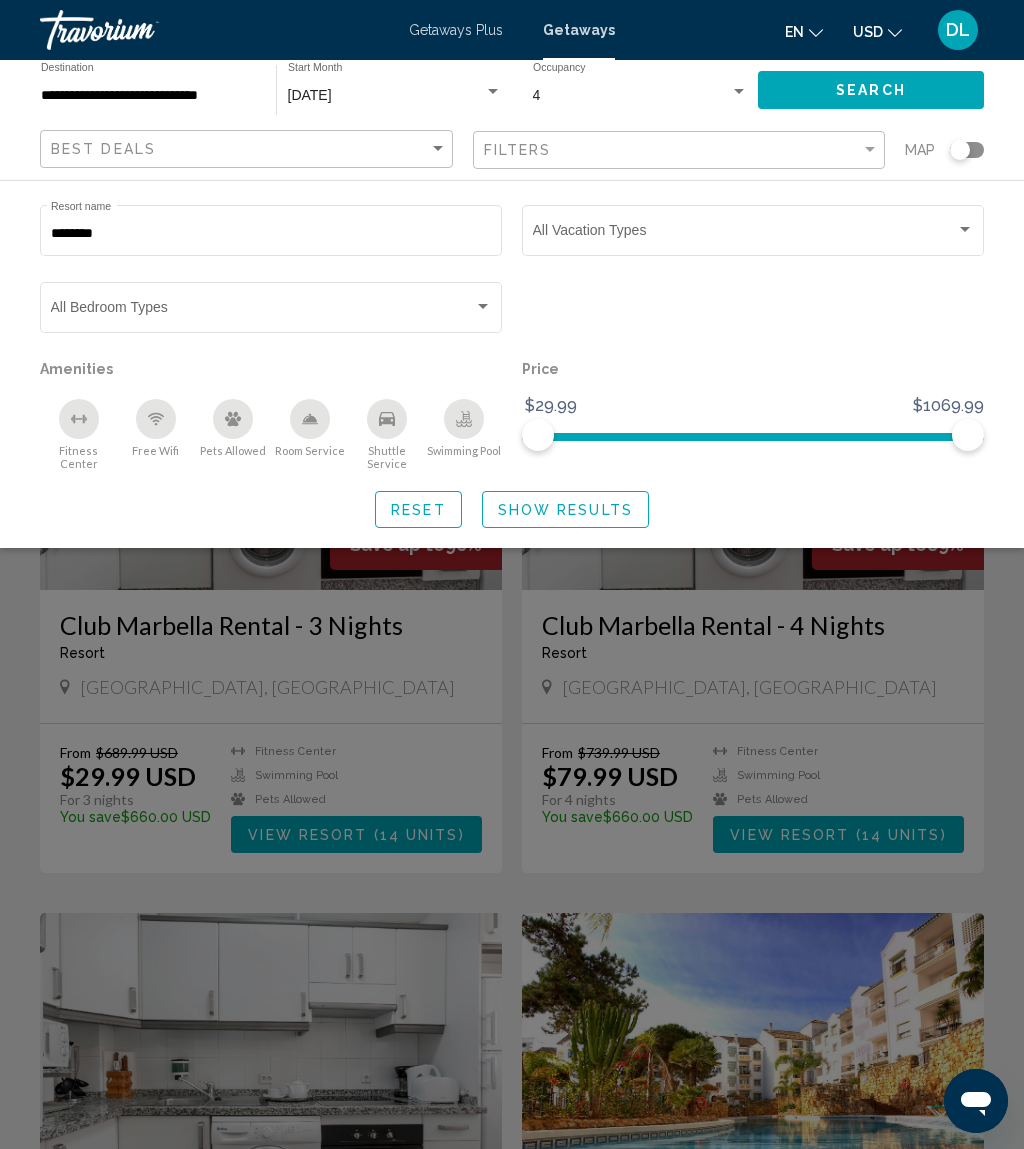 click on "********" at bounding box center [271, 234] 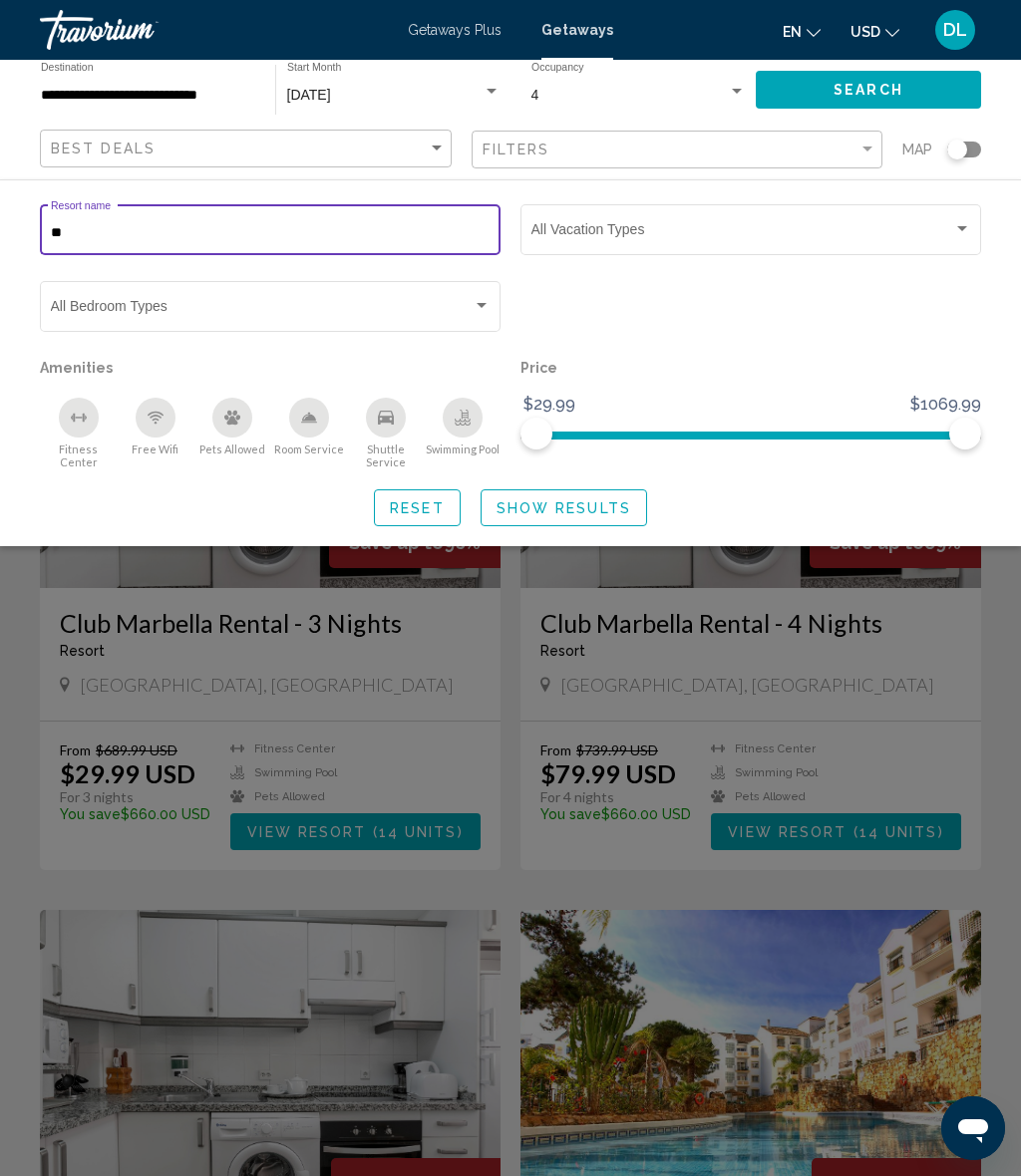 type on "*" 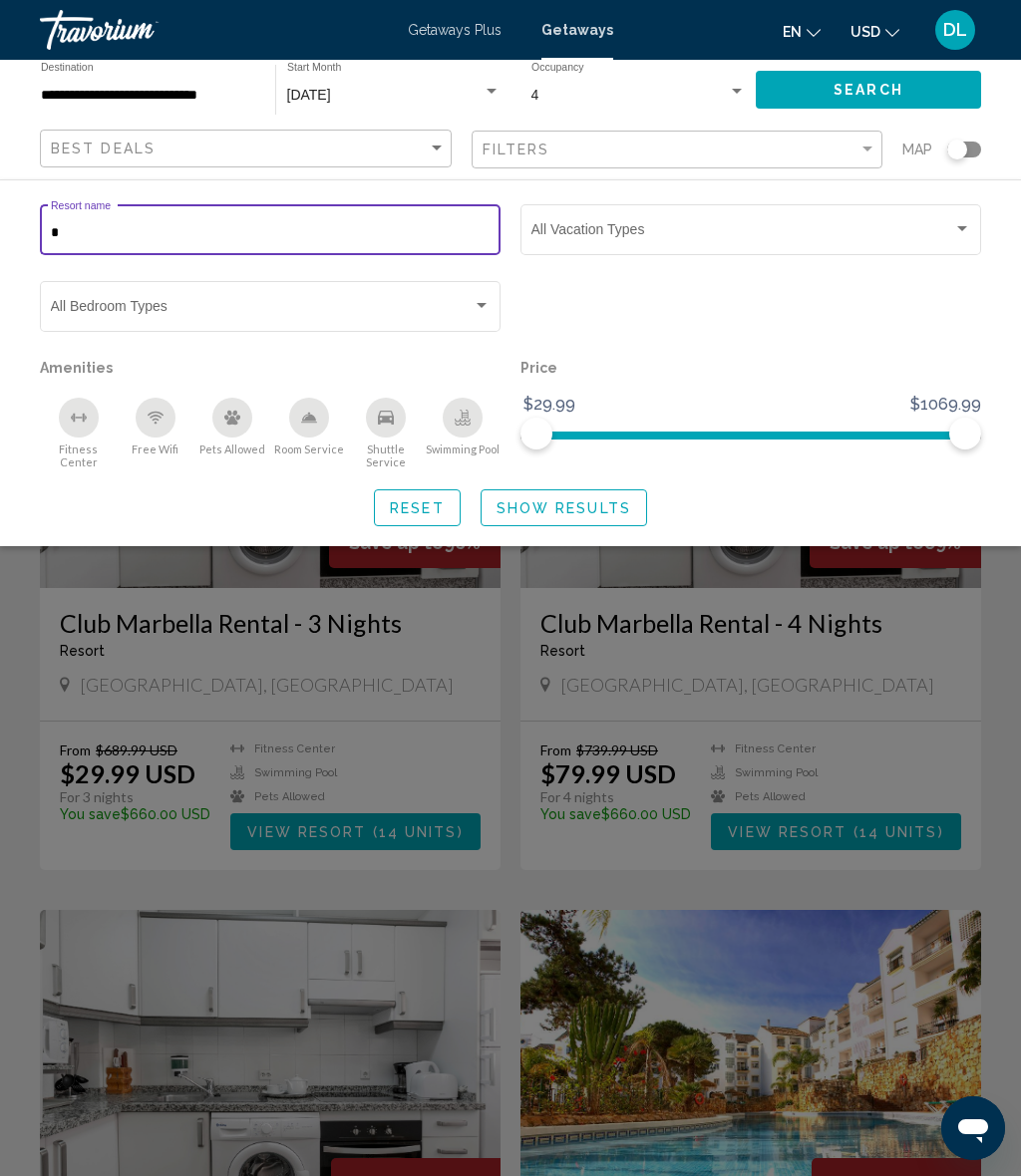 type 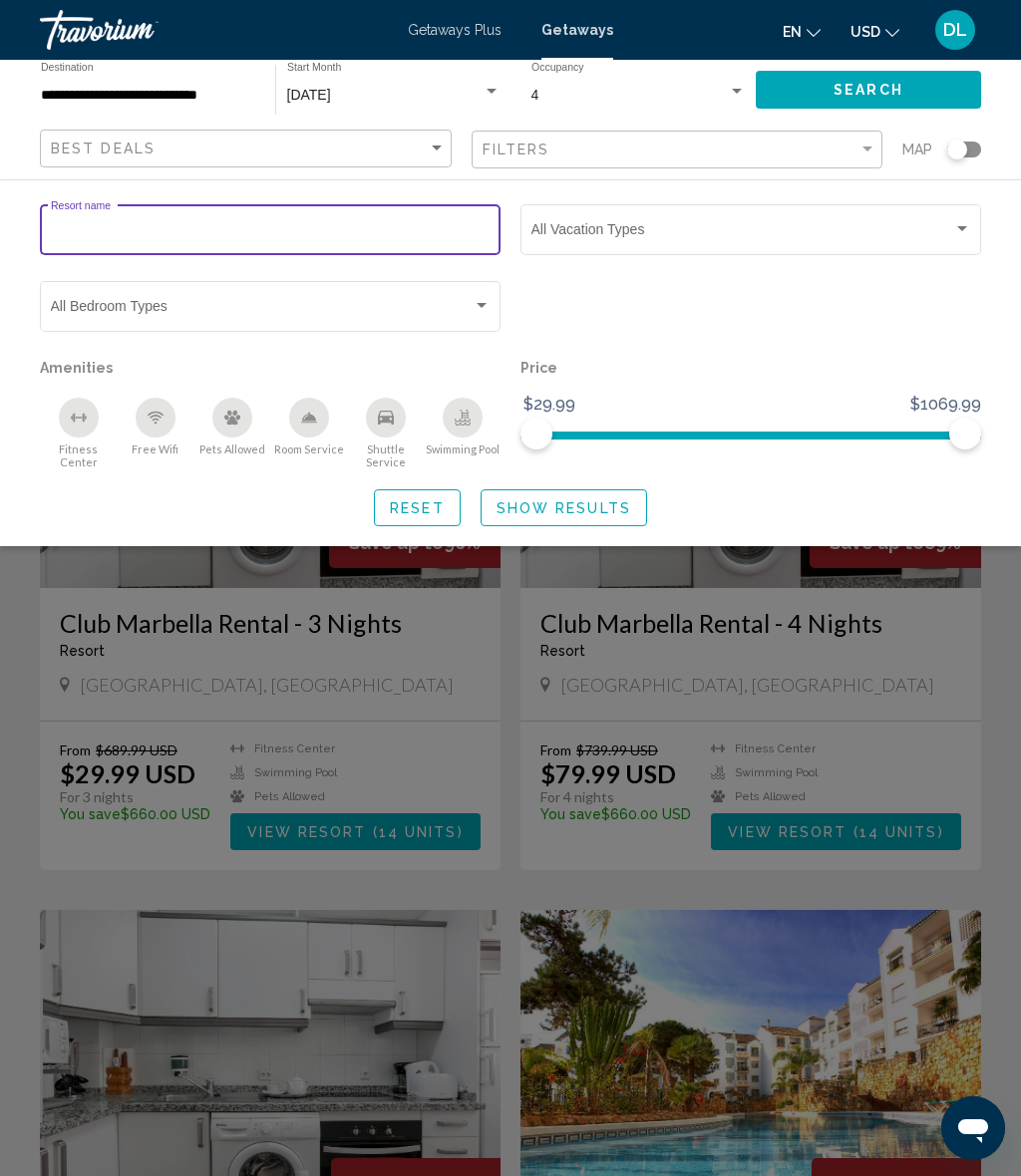 click on "Show Results" 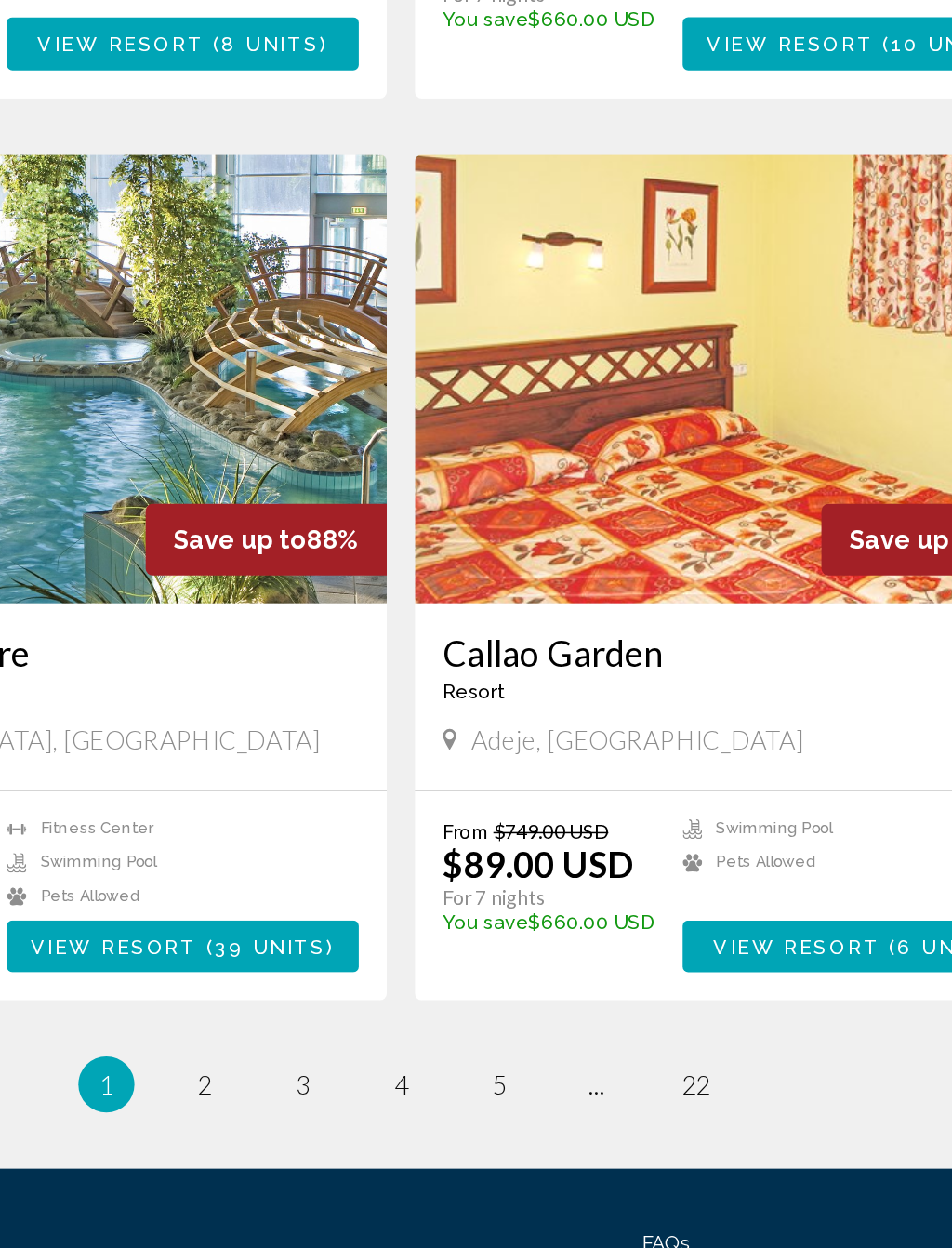 scroll, scrollTop: 2855, scrollLeft: 0, axis: vertical 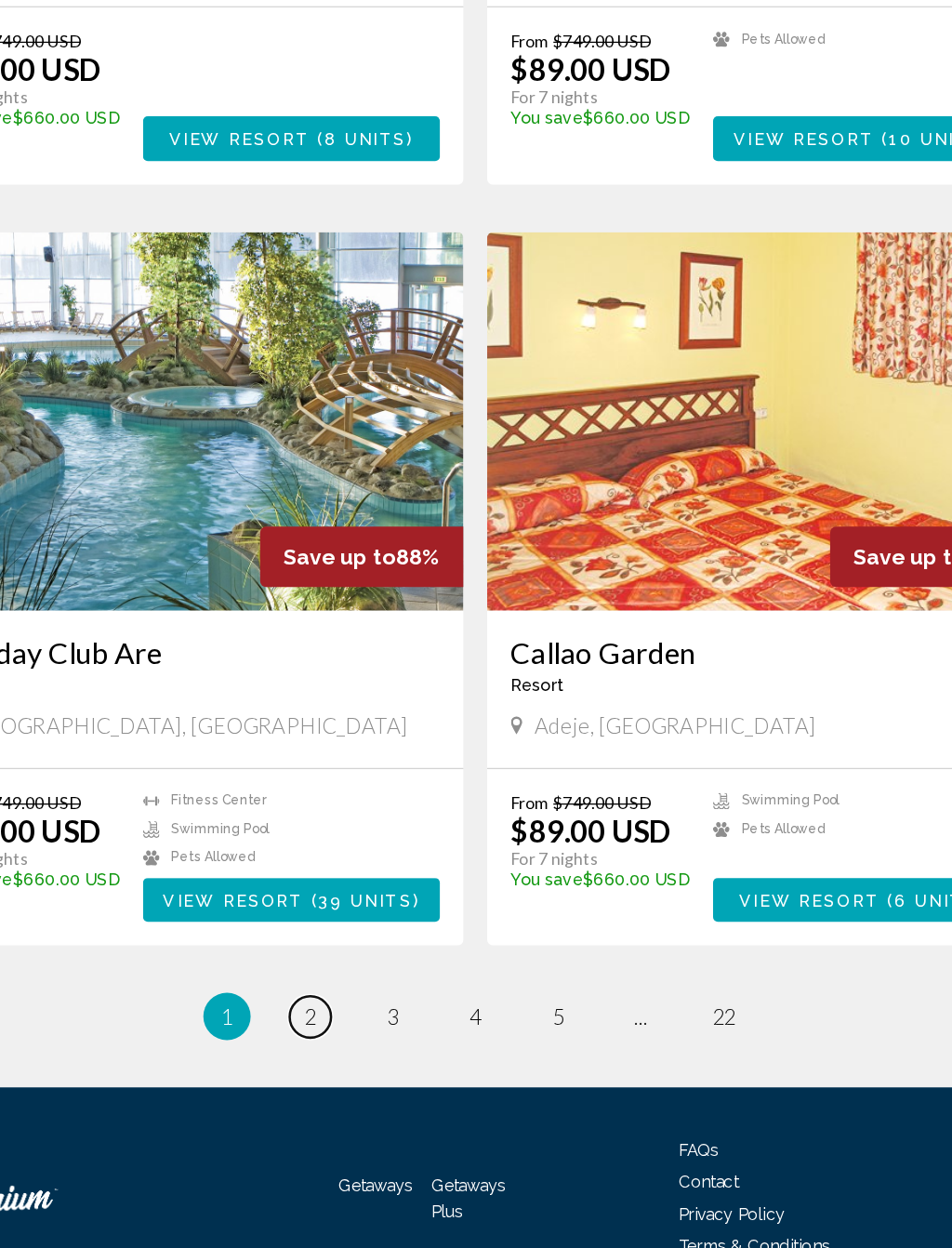 click on "2" at bounding box center (346, 1066) 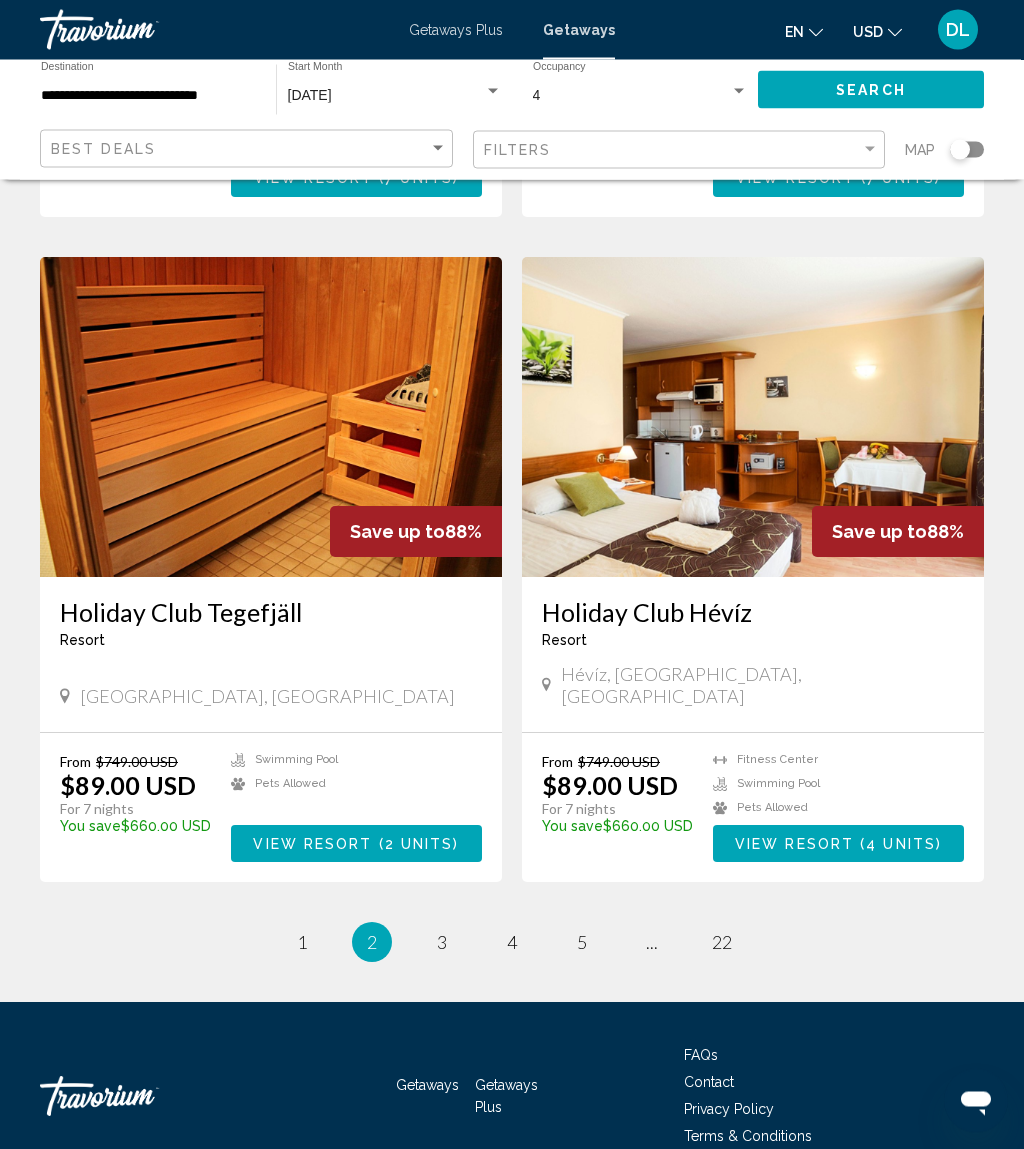 scroll, scrollTop: 3307, scrollLeft: 0, axis: vertical 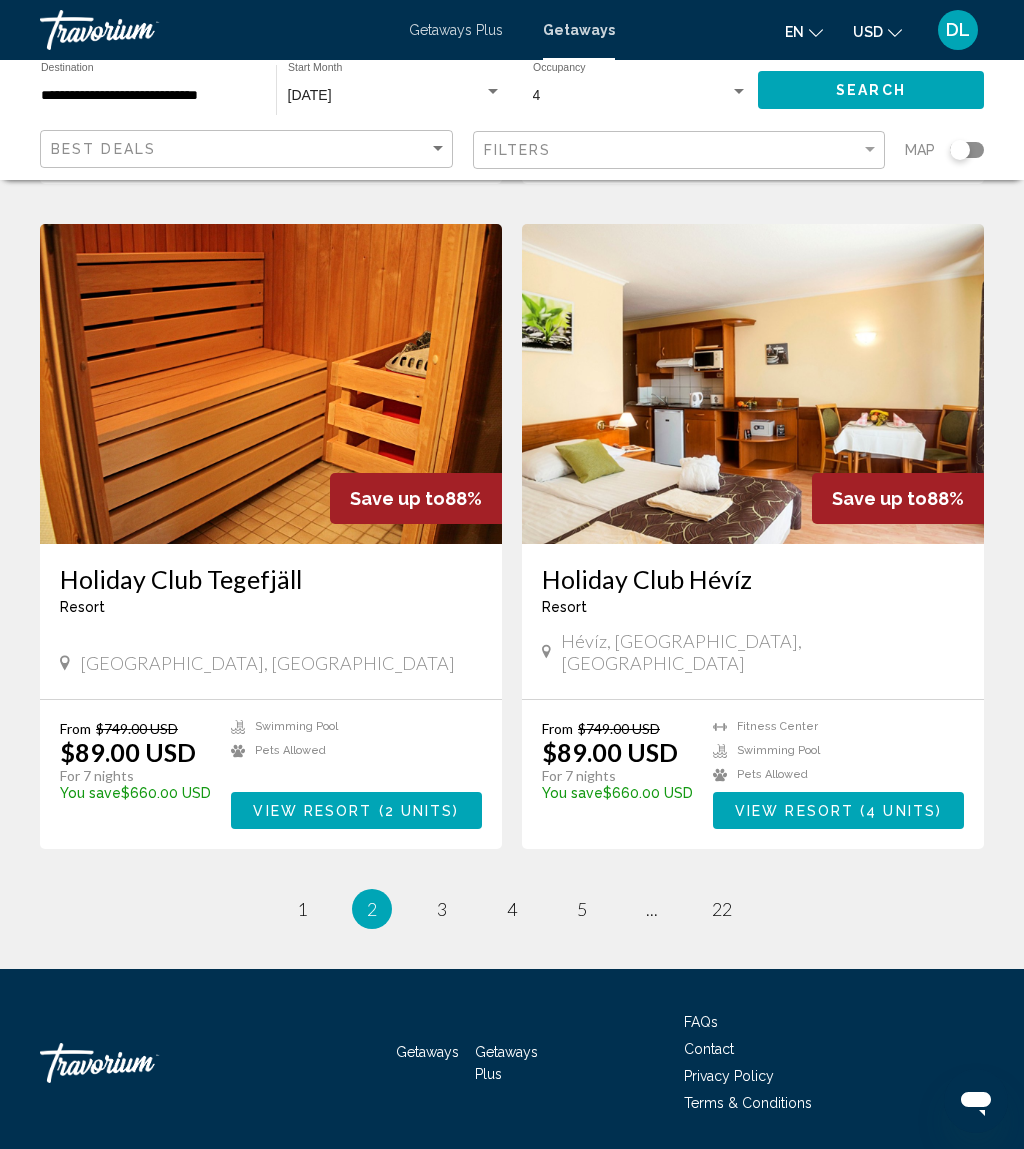 click on "**********" 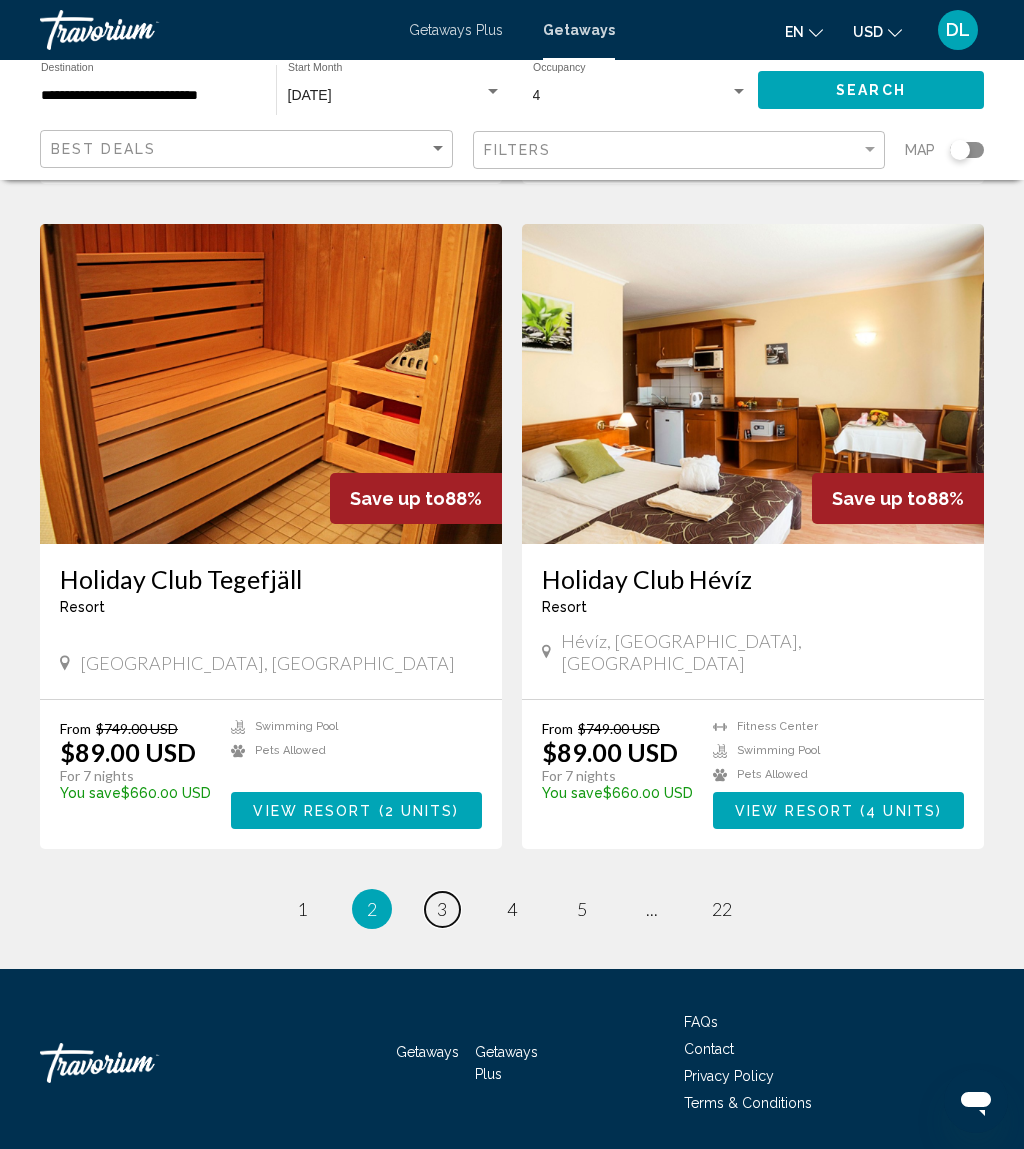 click on "page  3" at bounding box center [442, 909] 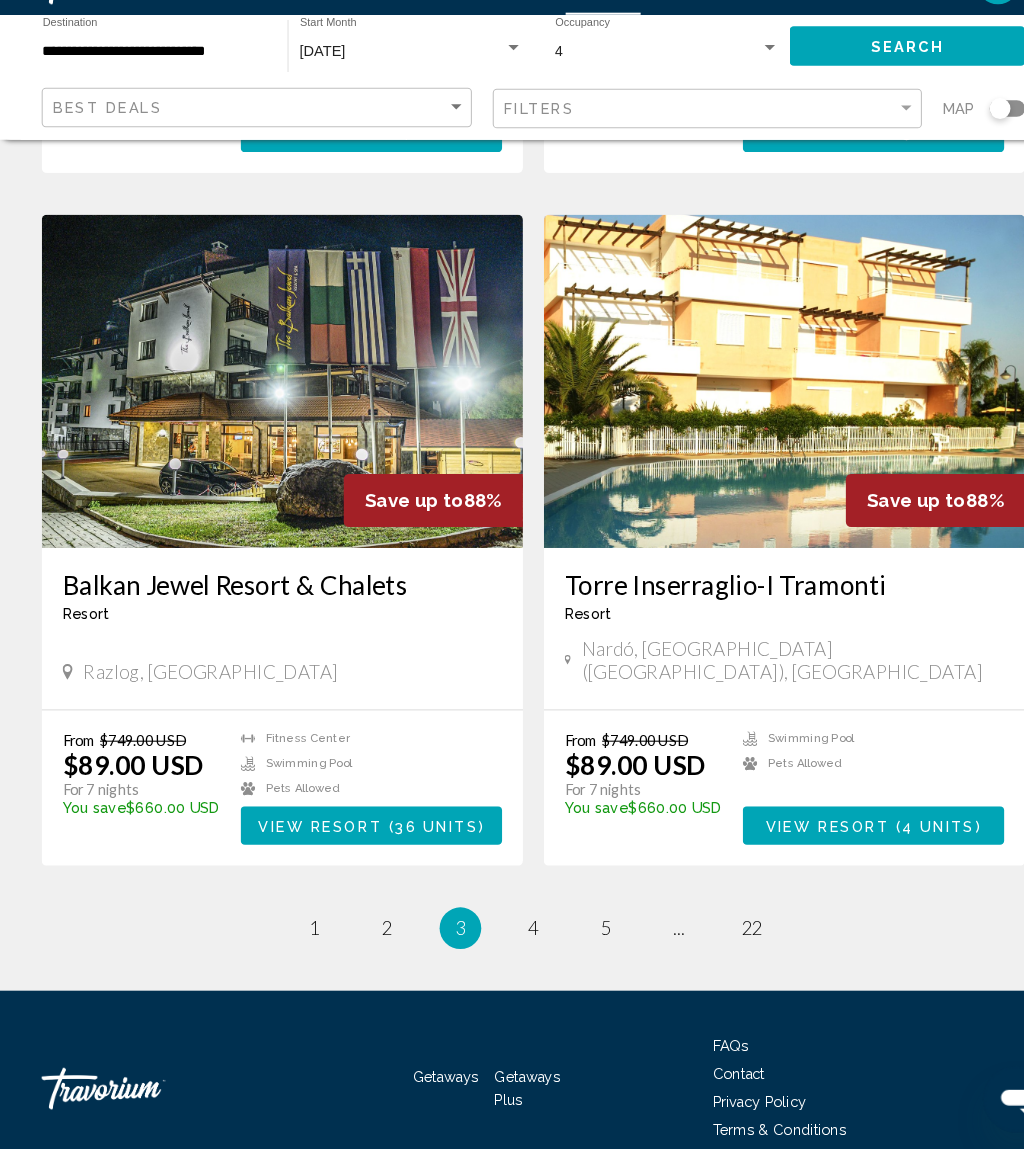 scroll, scrollTop: 3307, scrollLeft: 0, axis: vertical 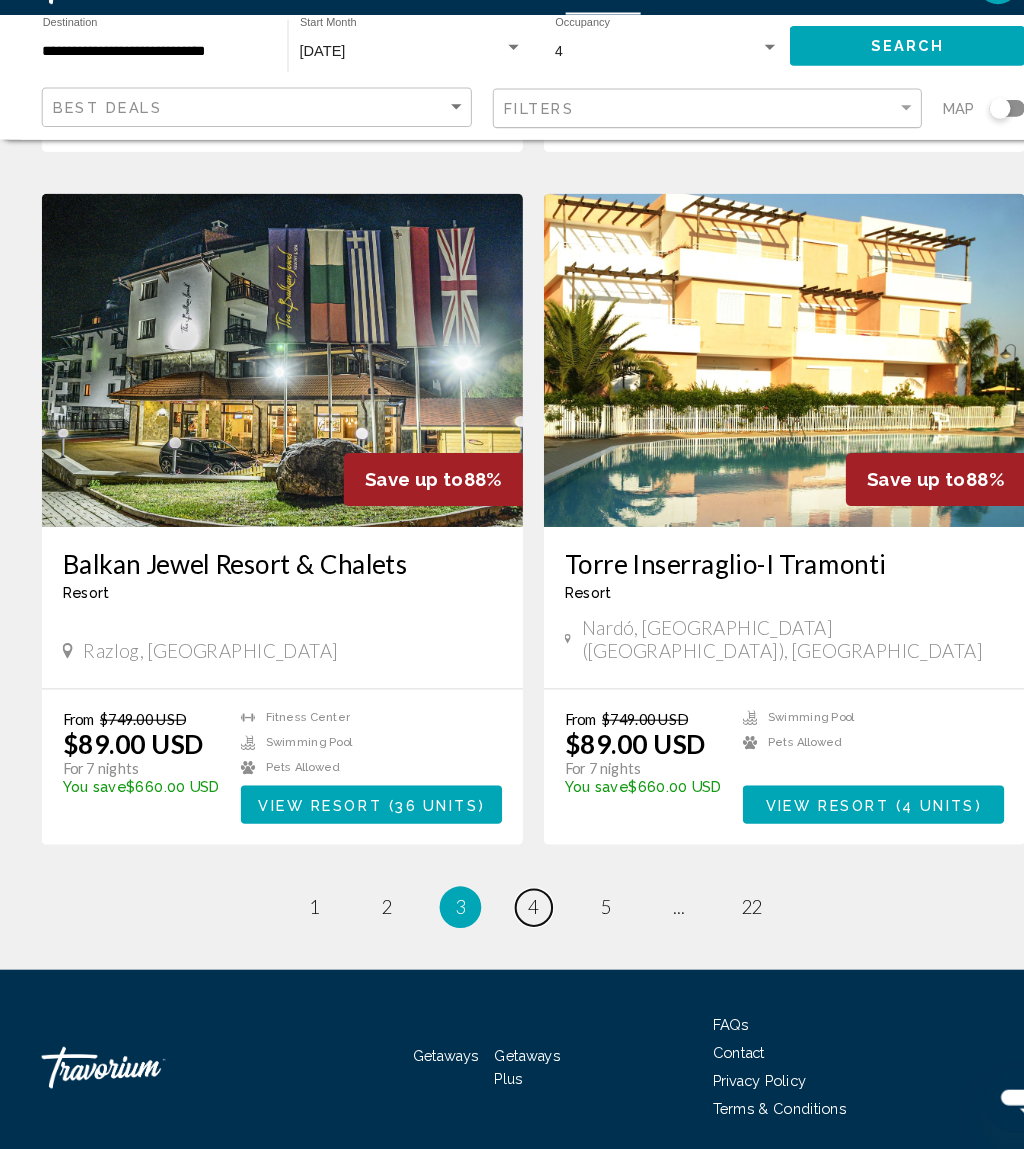 click on "page  4" at bounding box center (512, 917) 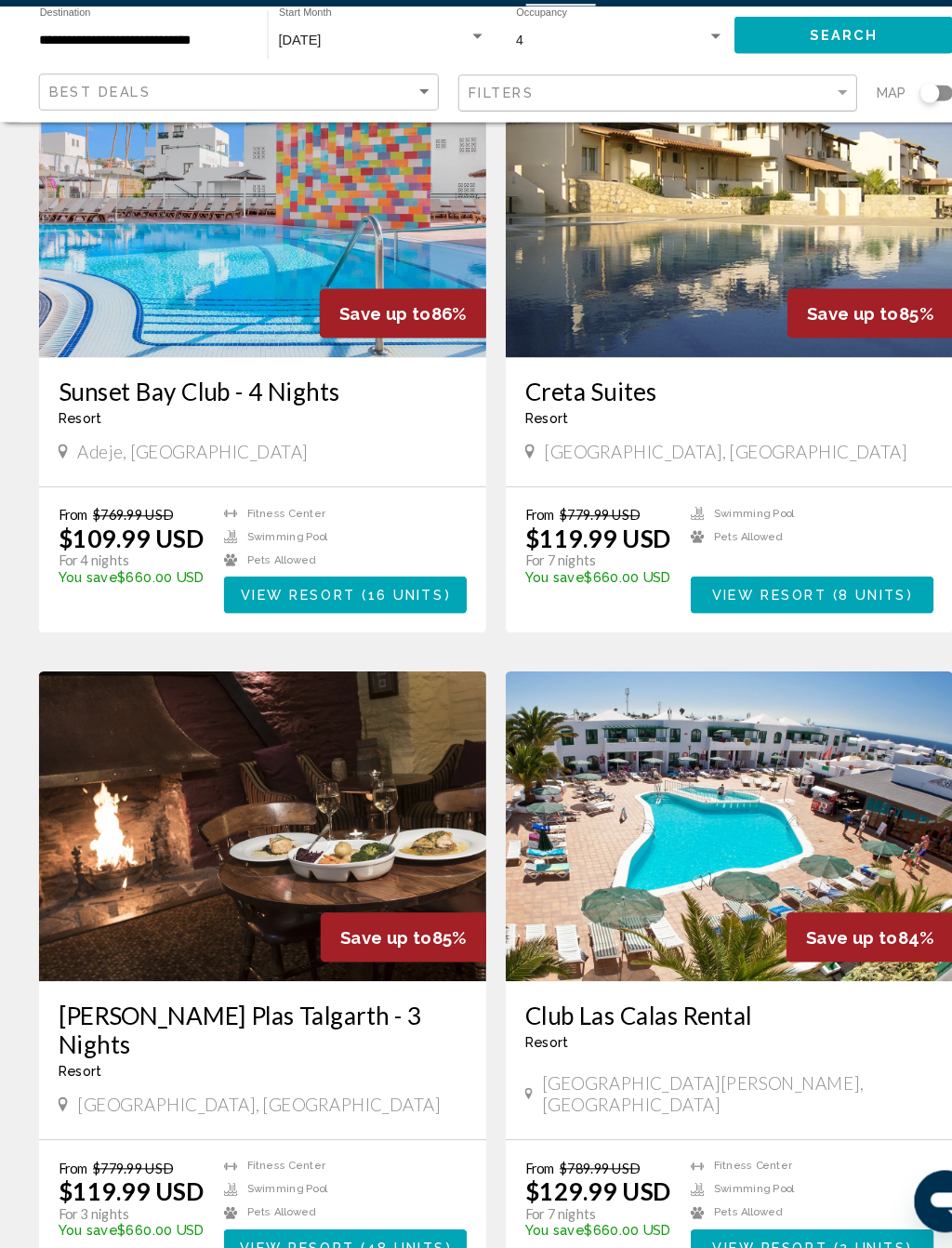 scroll, scrollTop: 753, scrollLeft: 0, axis: vertical 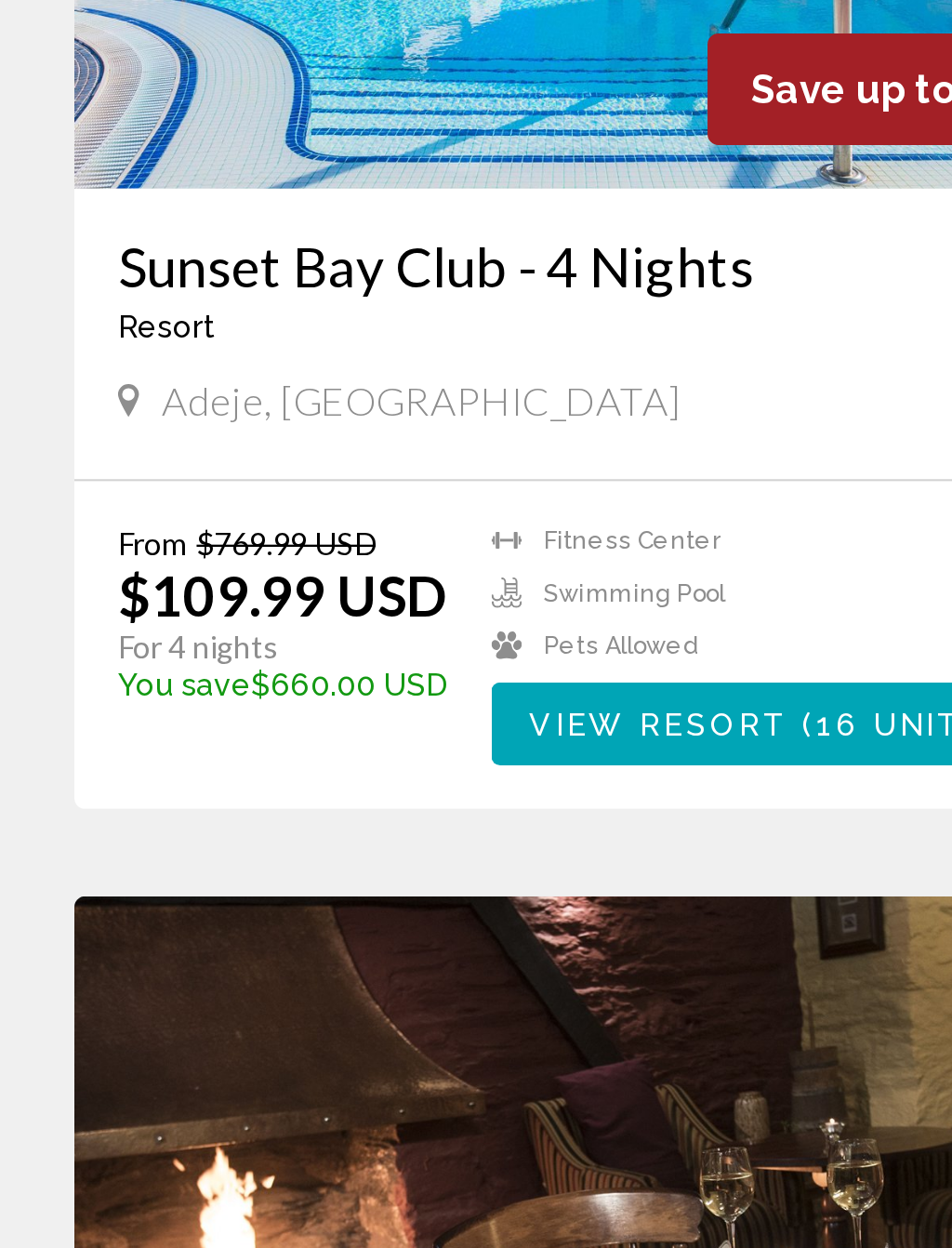 click on "View Resort" at bounding box center [285, 622] 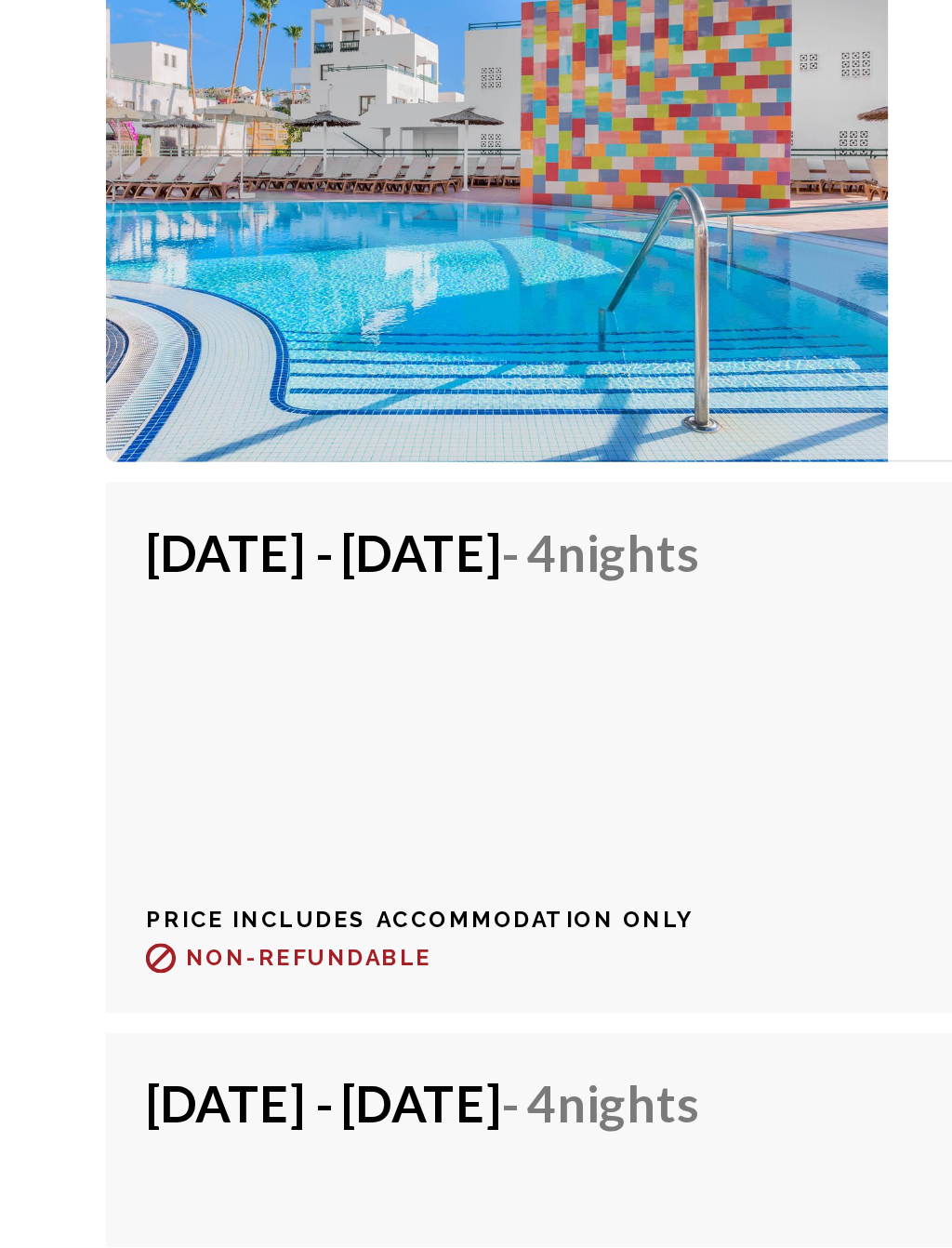 scroll, scrollTop: 5015, scrollLeft: 0, axis: vertical 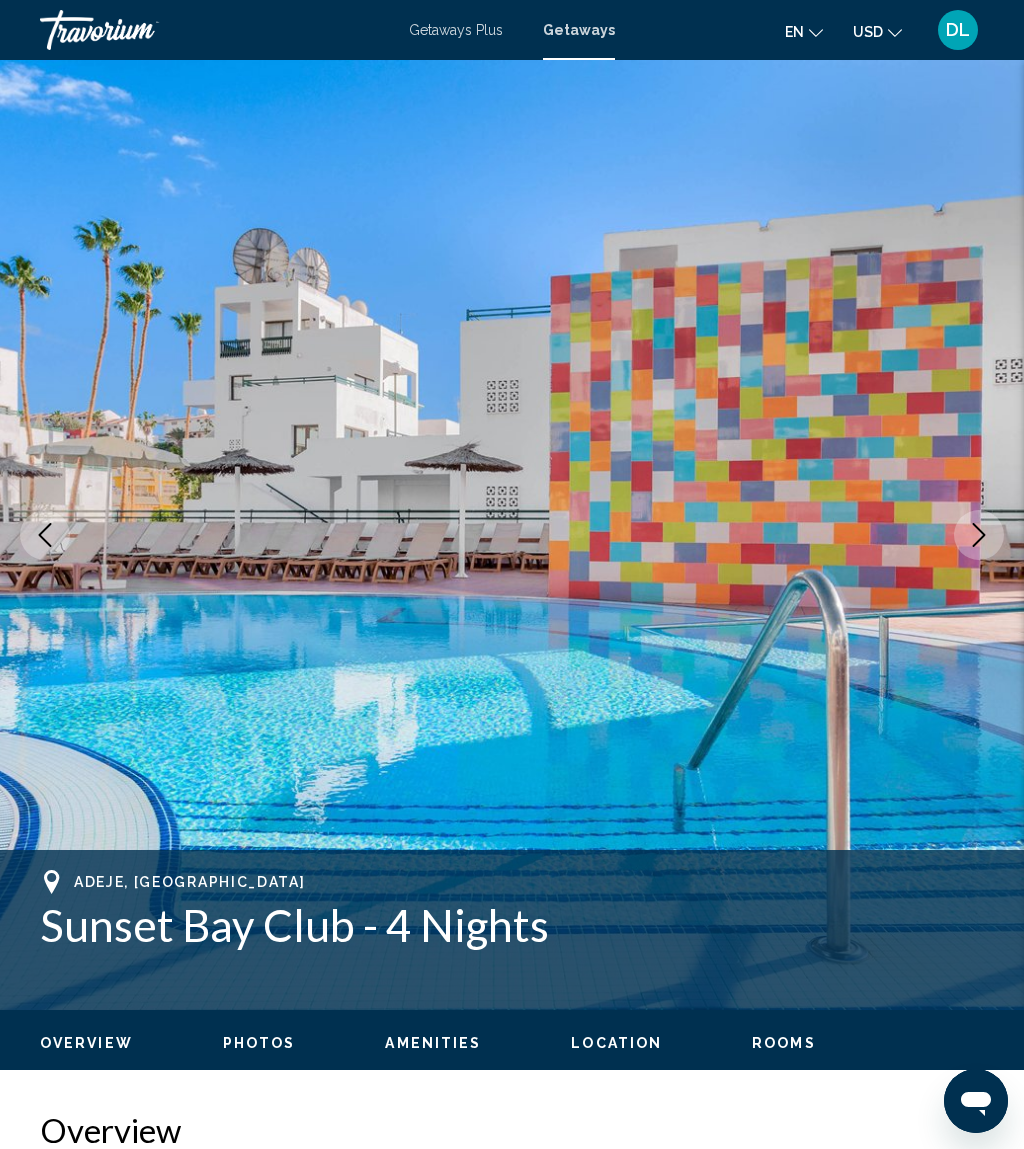 click at bounding box center [979, 535] 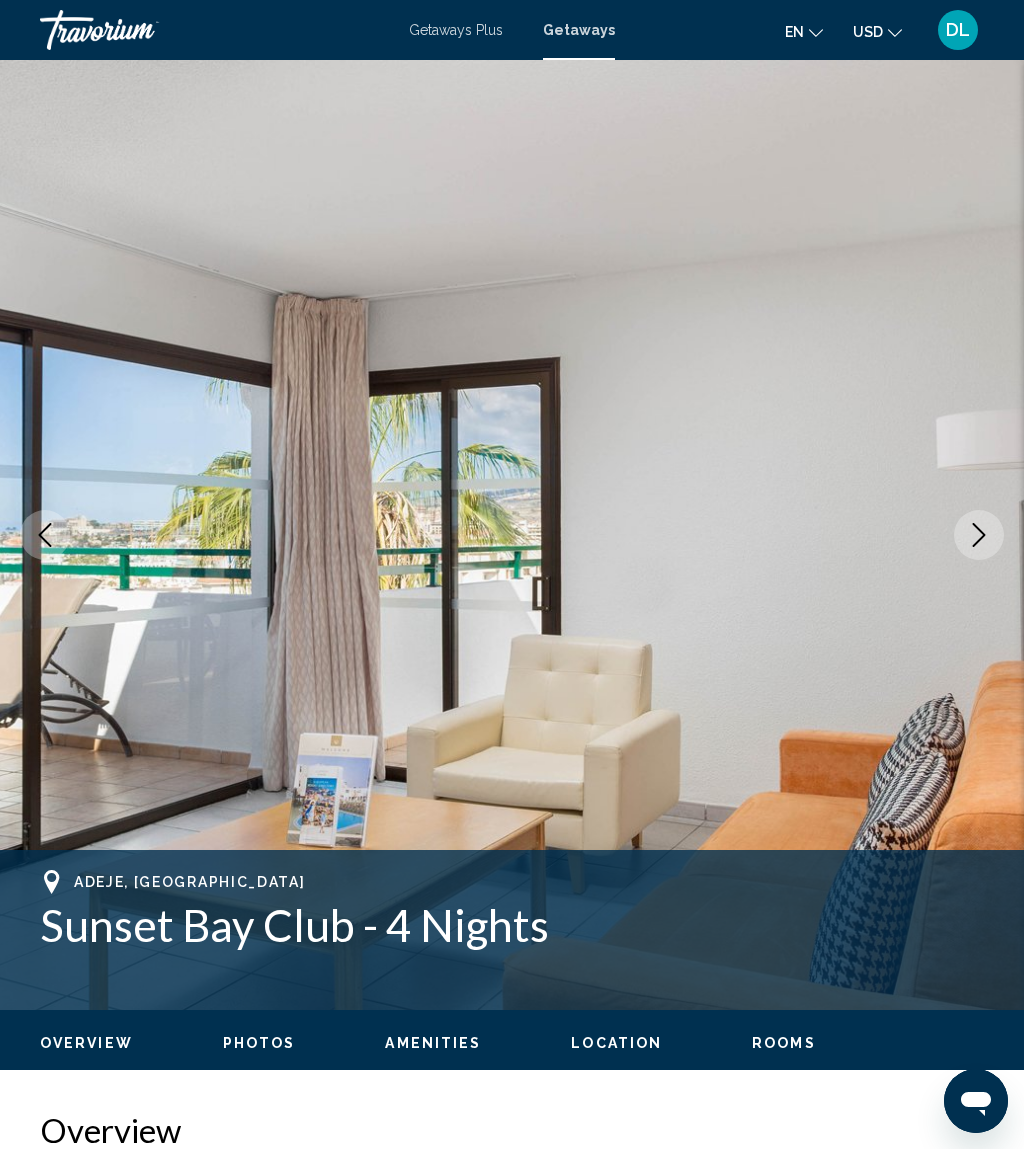 click at bounding box center [979, 535] 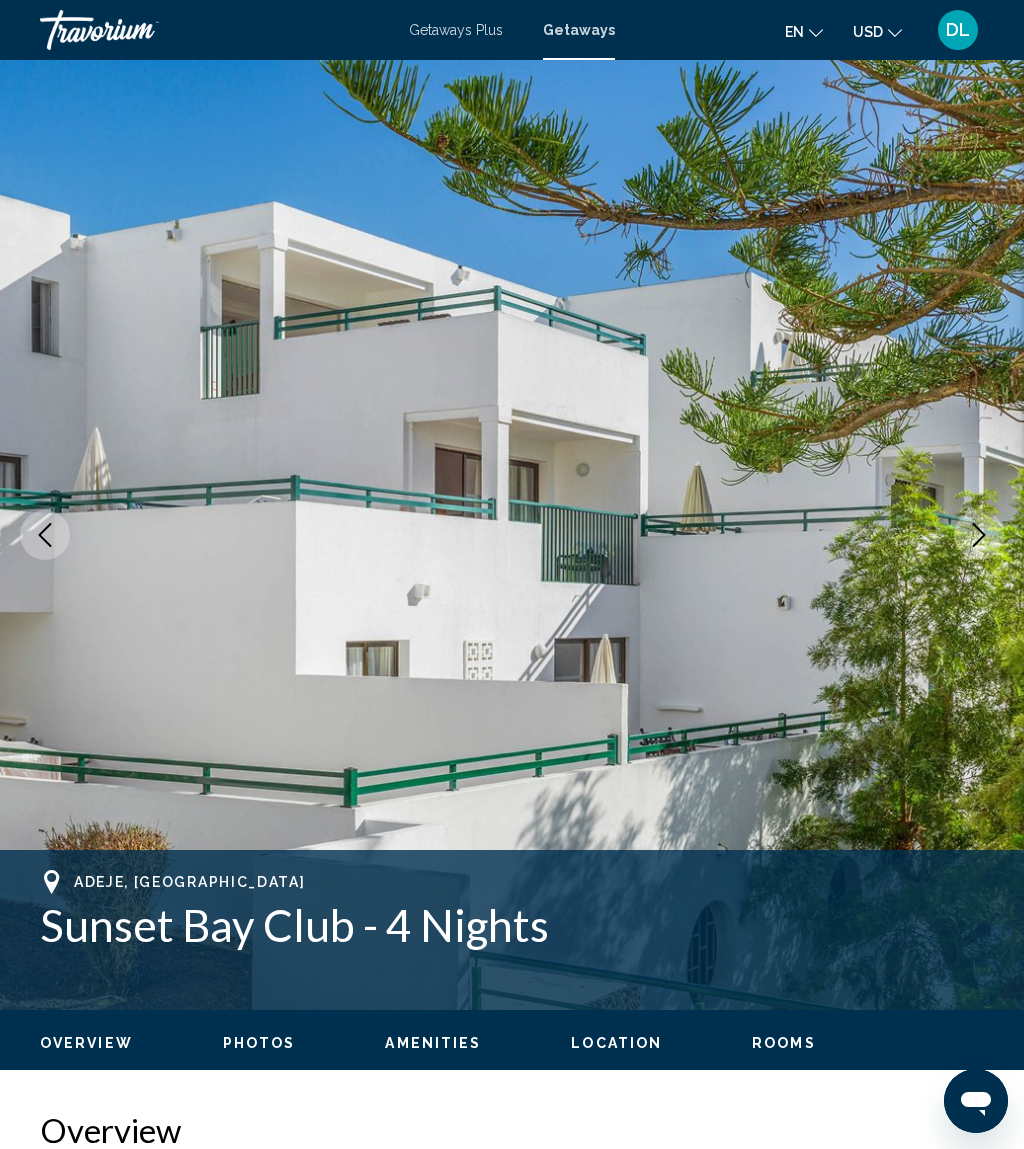 click 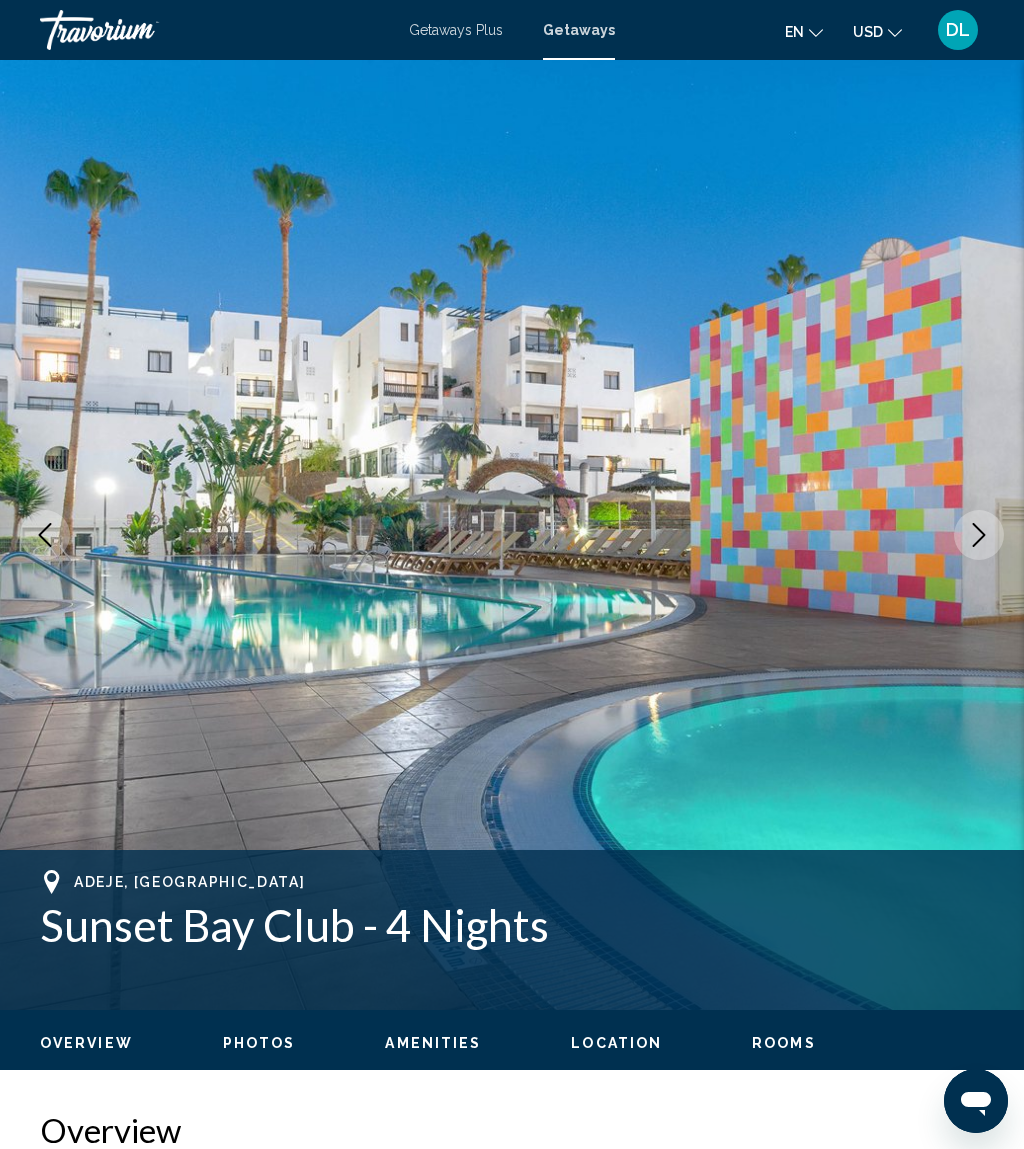 click at bounding box center (979, 535) 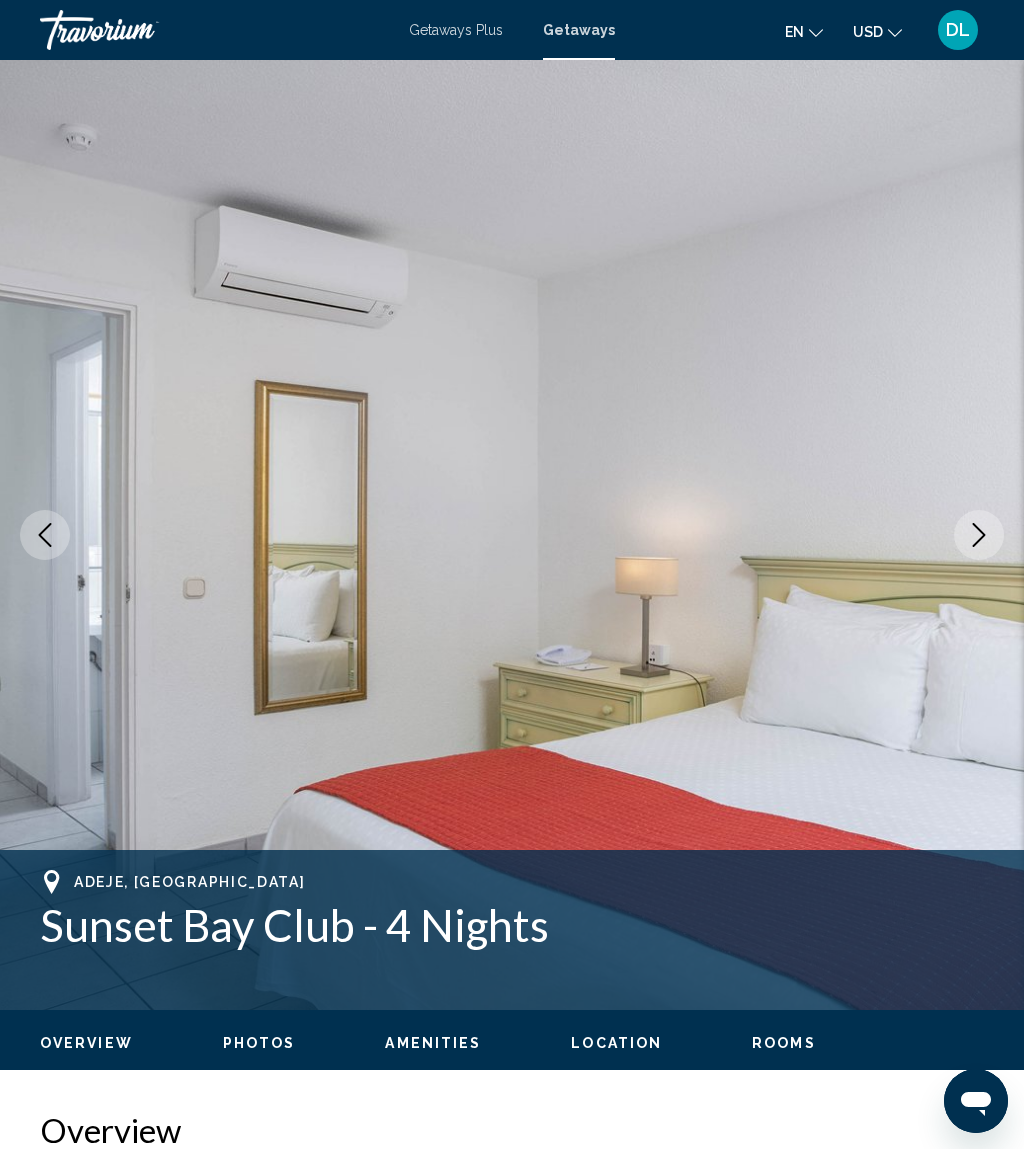 click 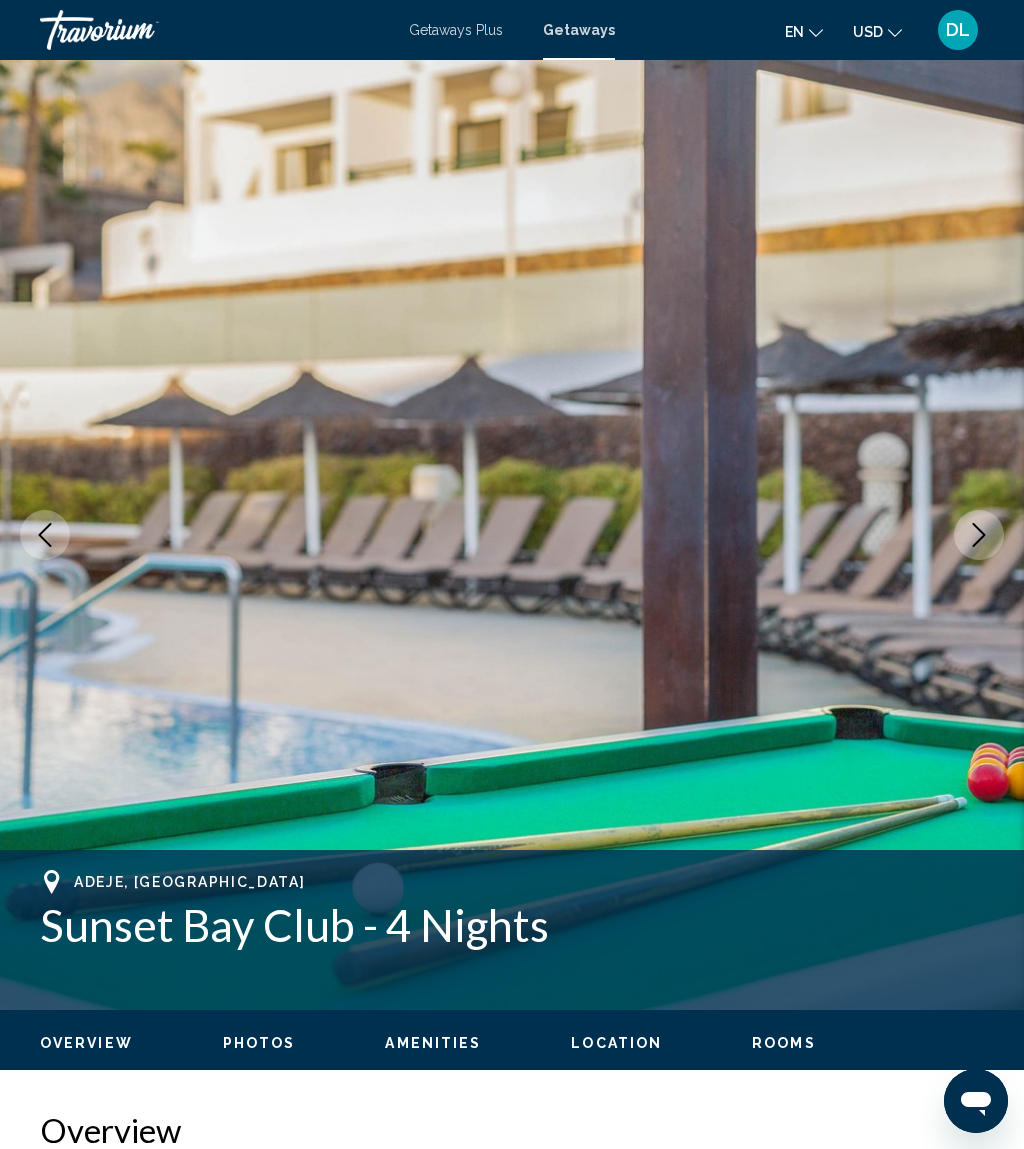 click at bounding box center (979, 535) 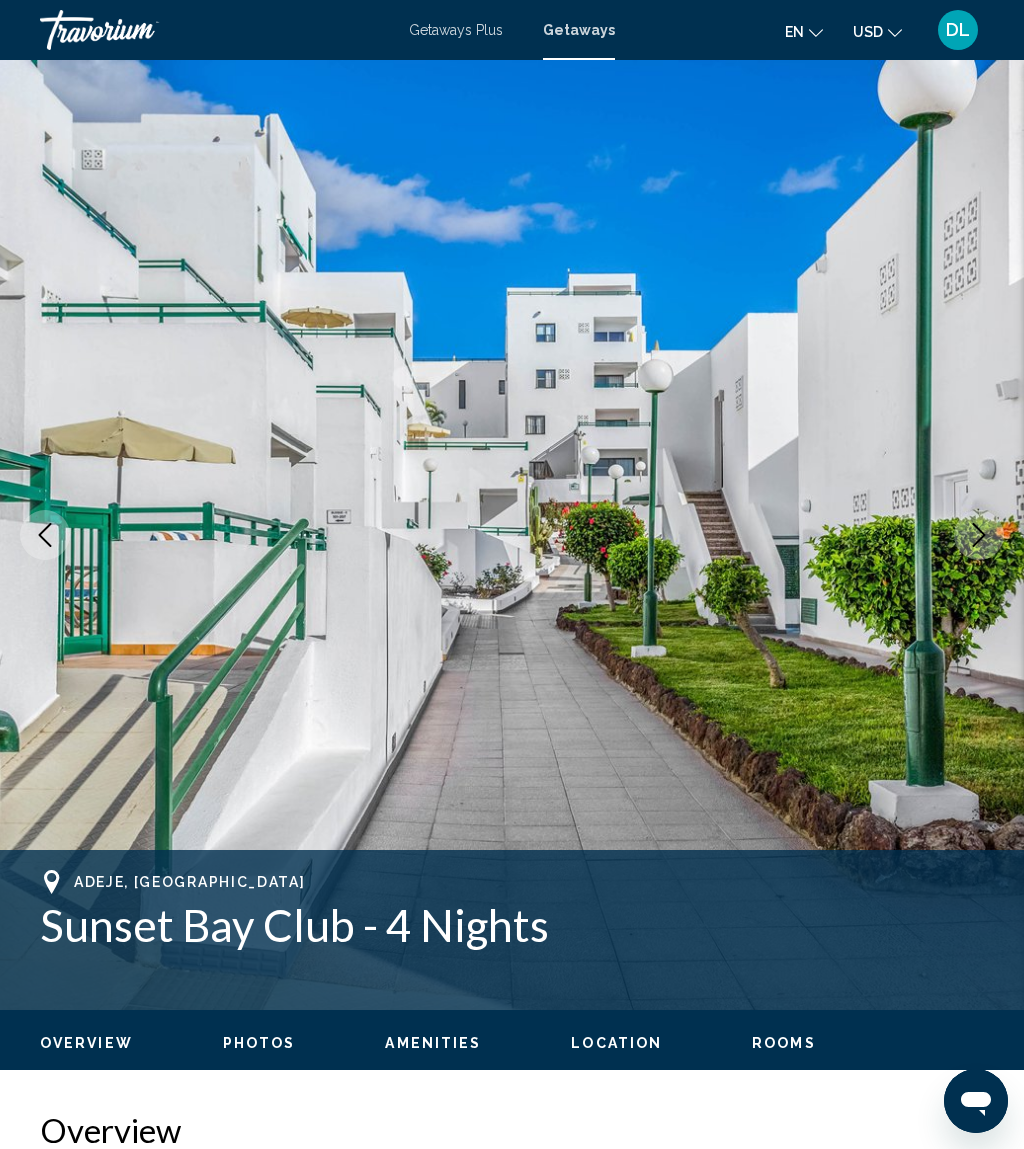 click at bounding box center (512, 535) 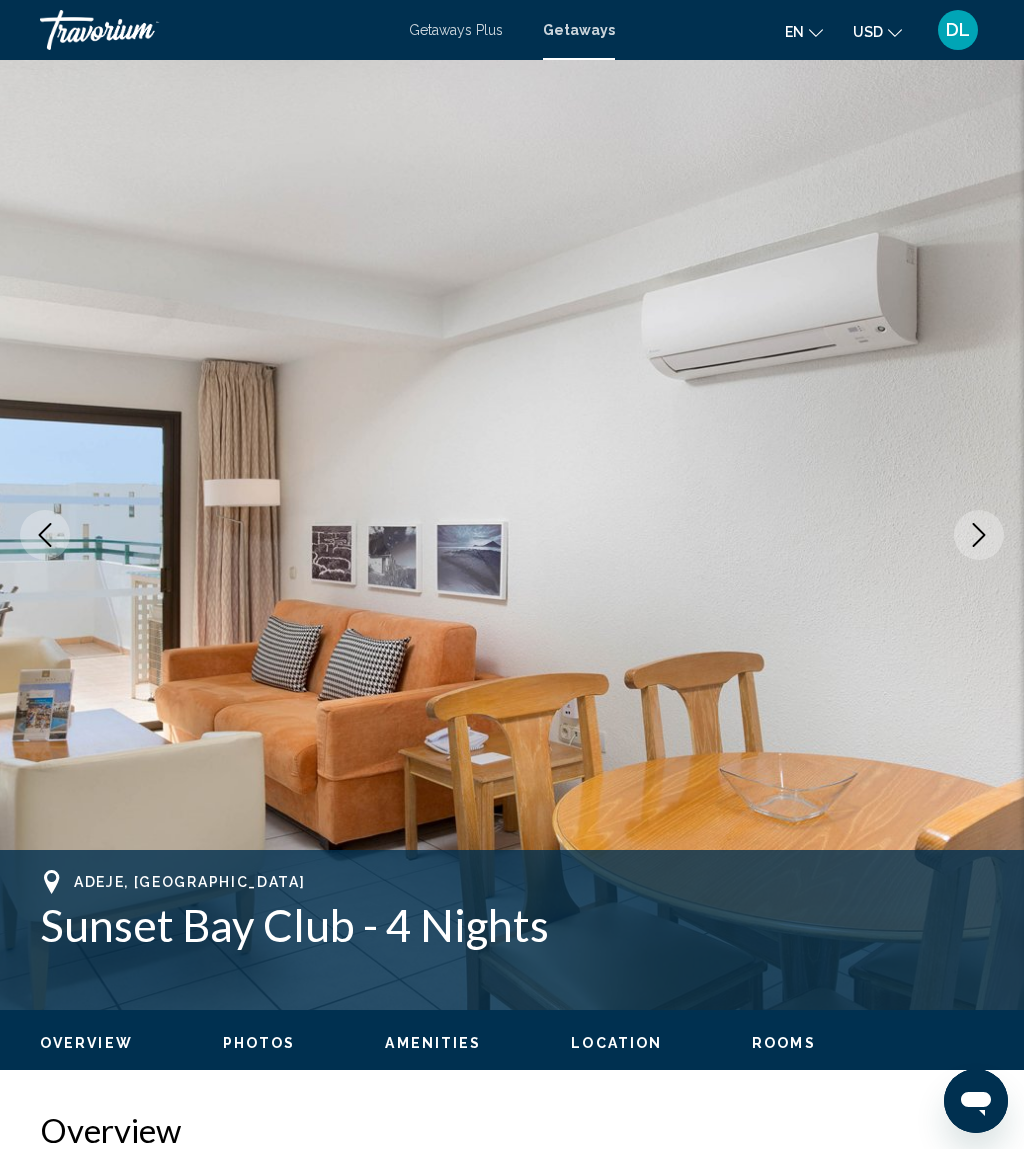click at bounding box center (979, 535) 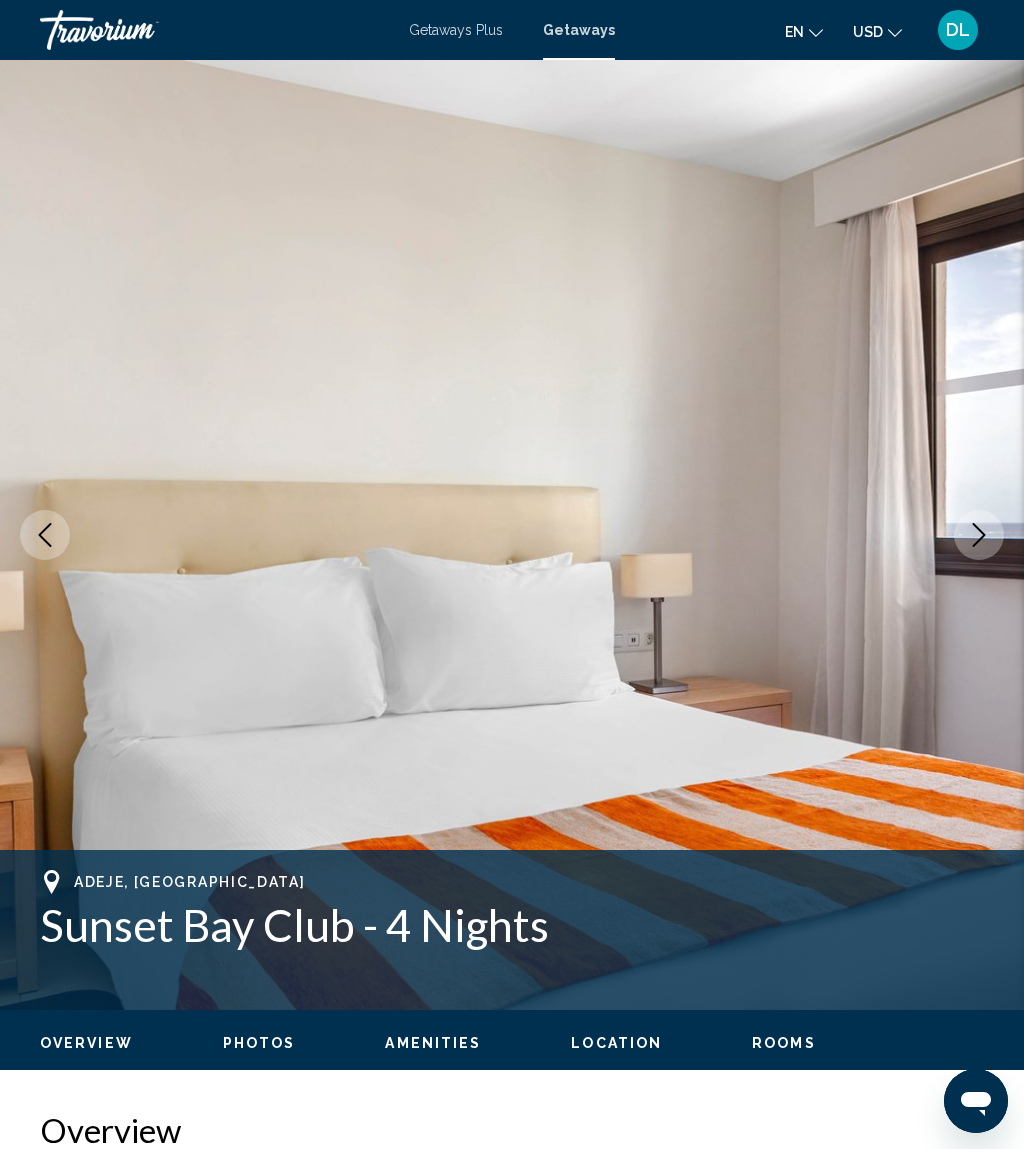 click 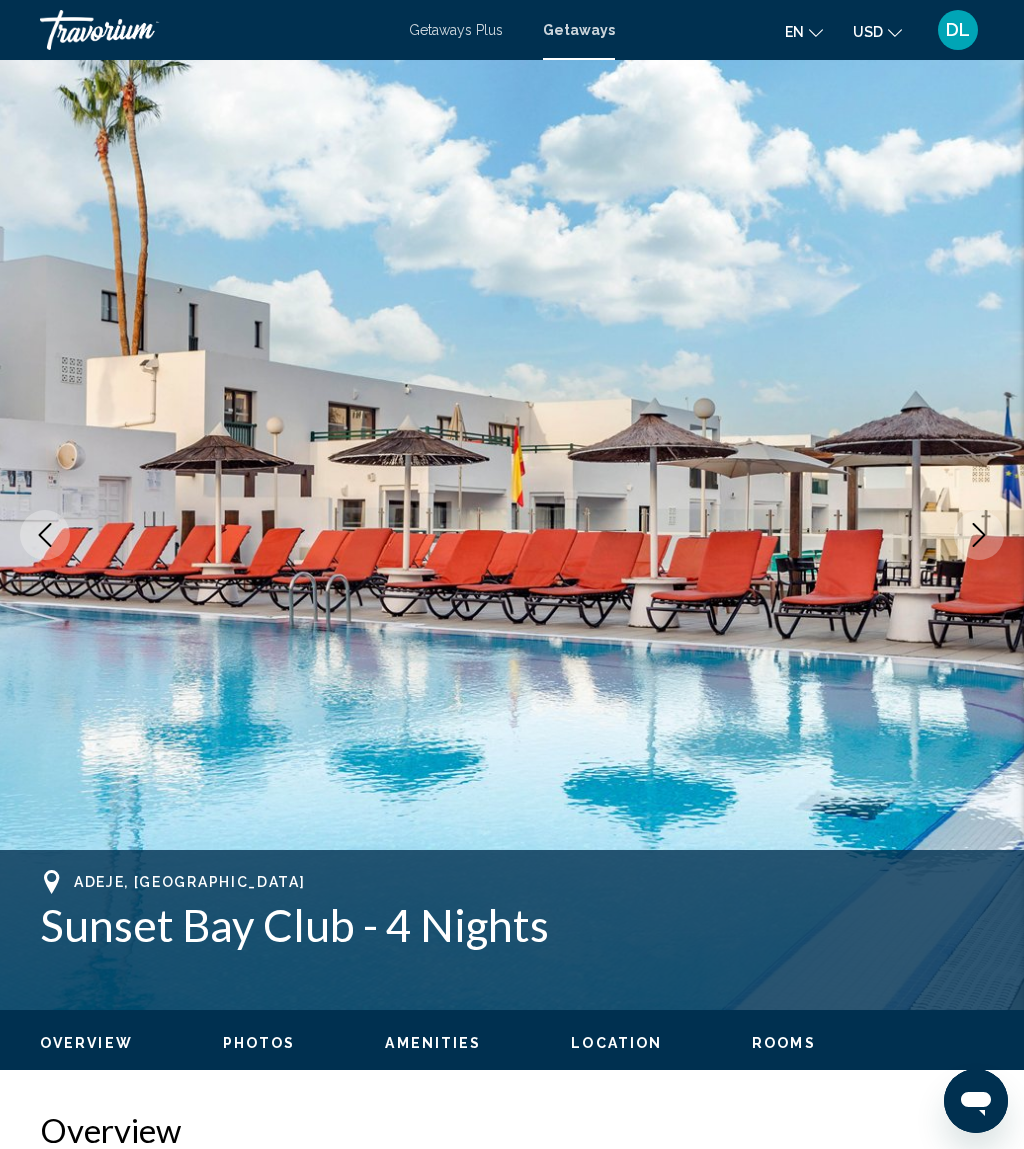 click at bounding box center (979, 535) 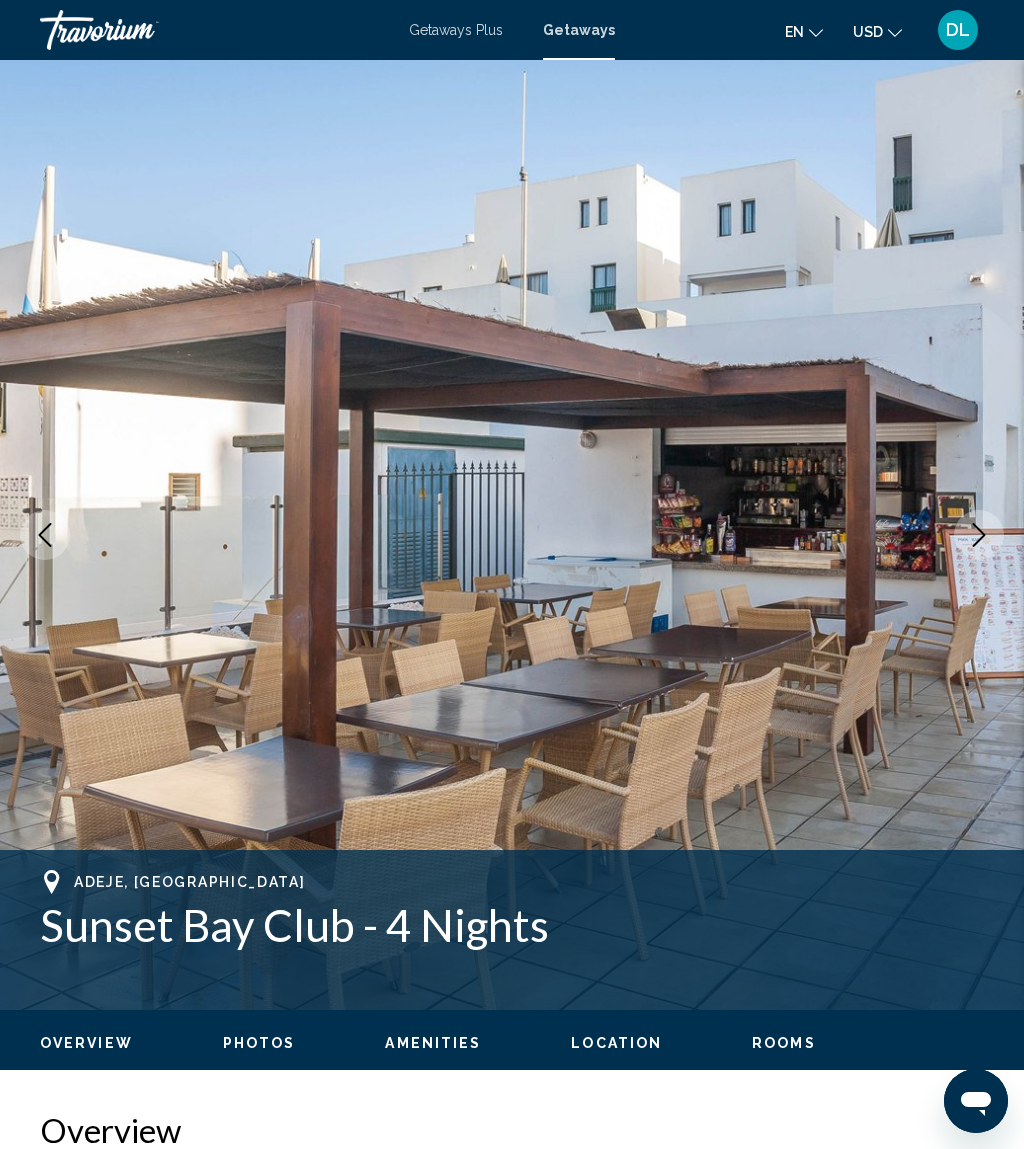 click at bounding box center [979, 535] 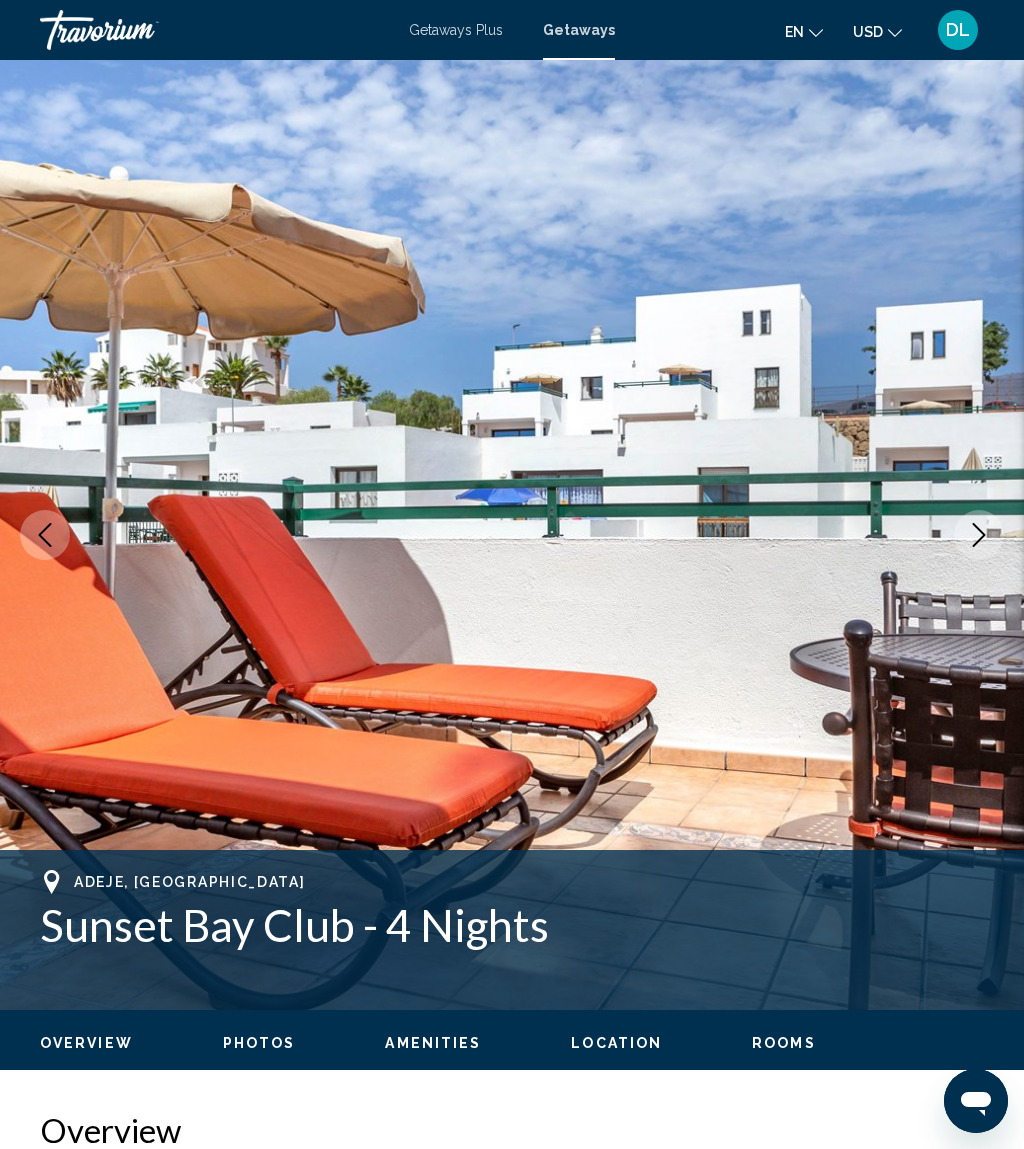 click at bounding box center [979, 535] 